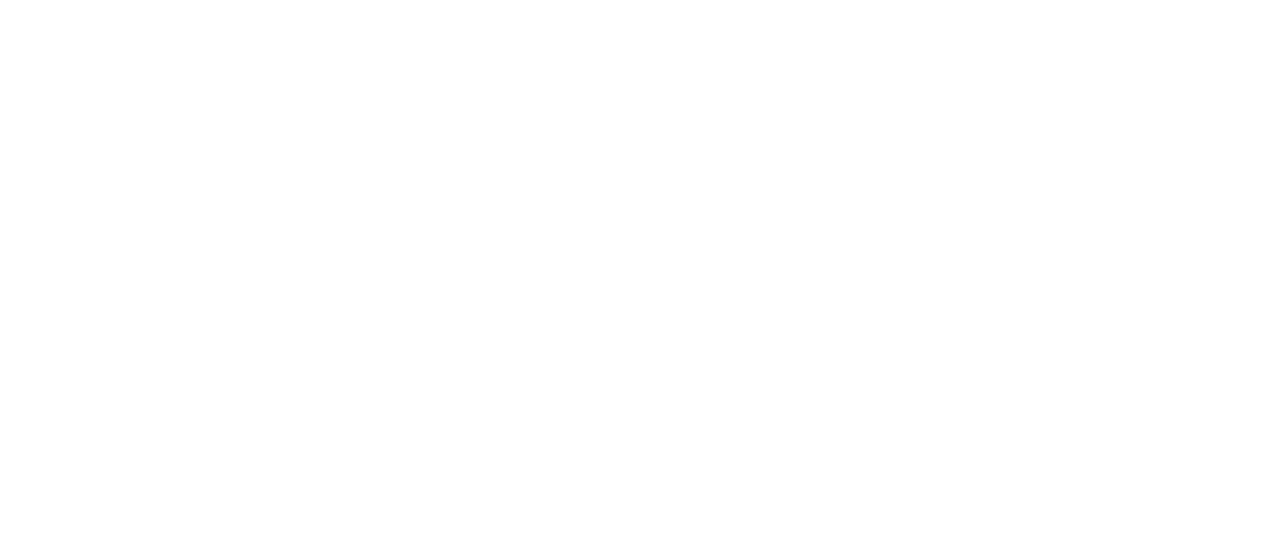 scroll, scrollTop: 0, scrollLeft: 0, axis: both 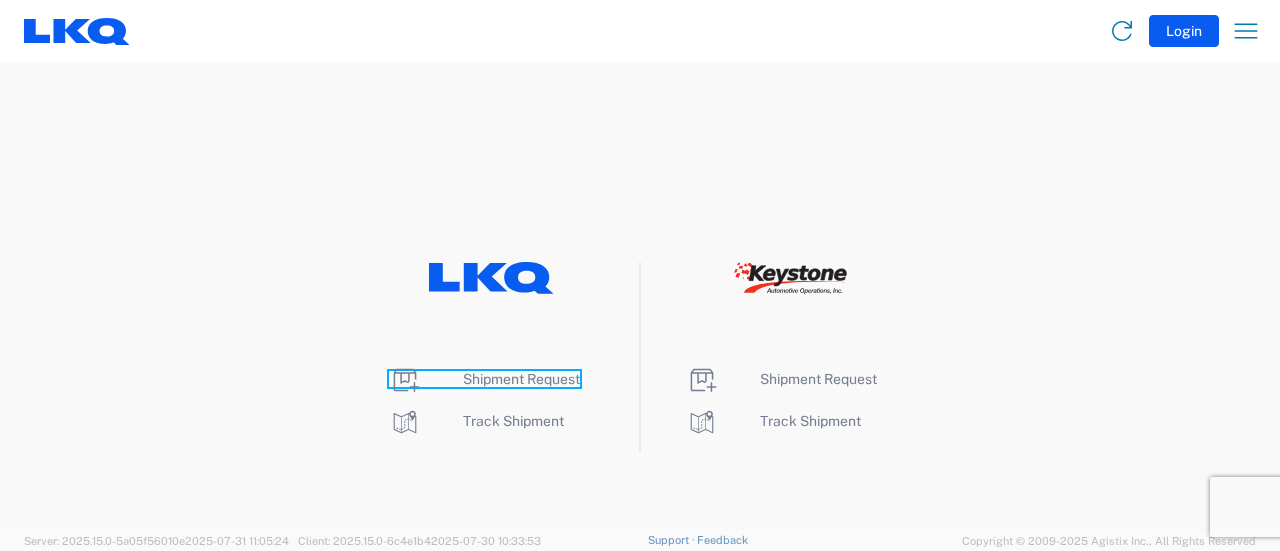 click on "Shipment Request" 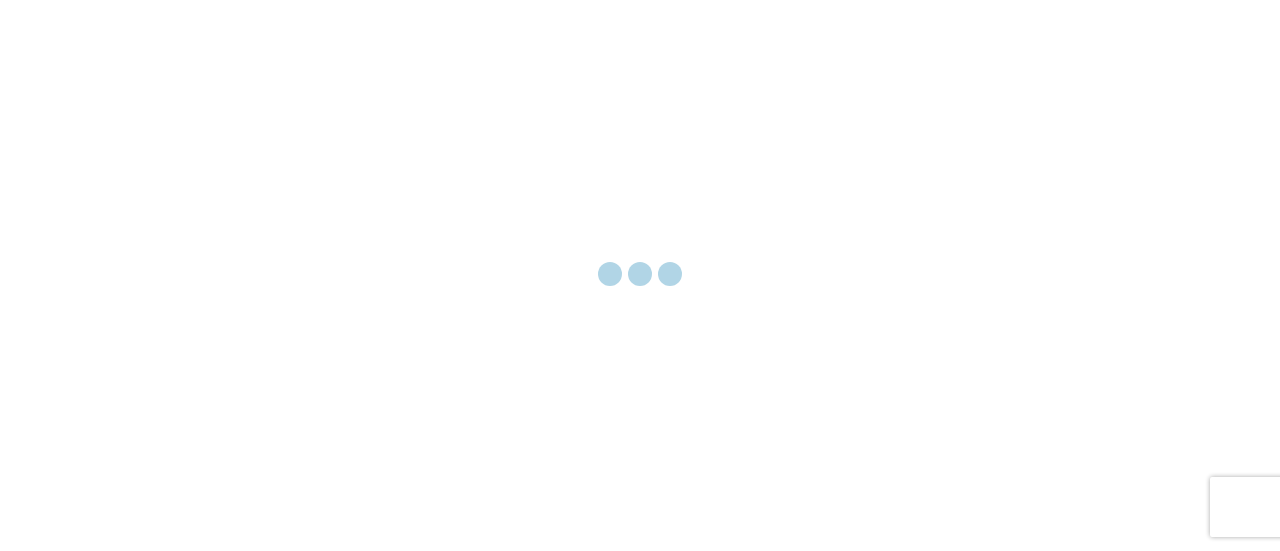 scroll, scrollTop: 0, scrollLeft: 0, axis: both 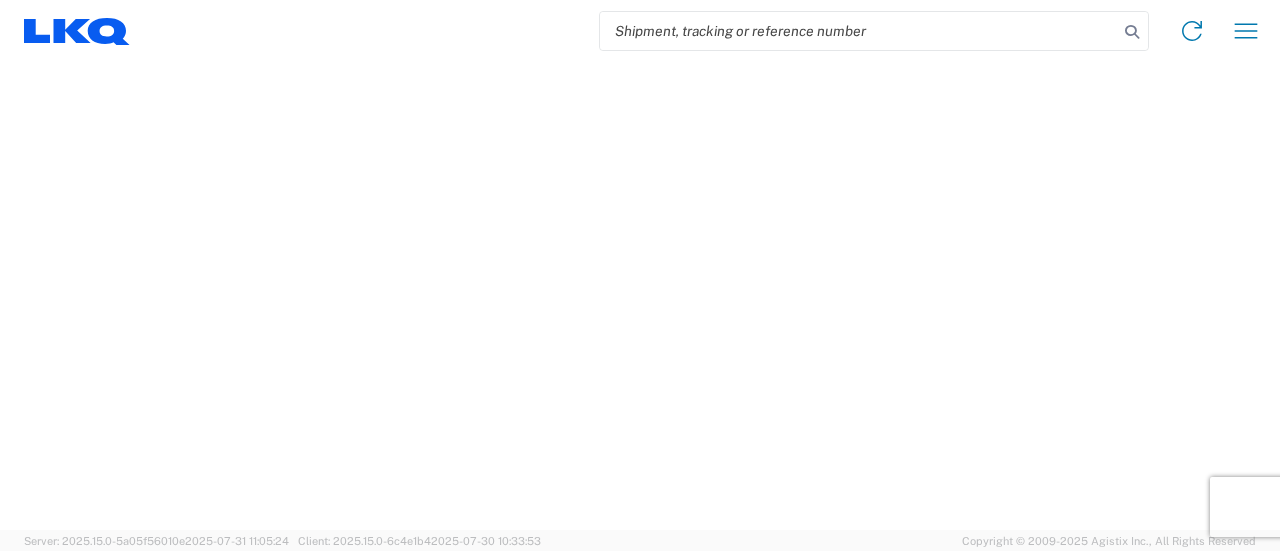 select on "FULL" 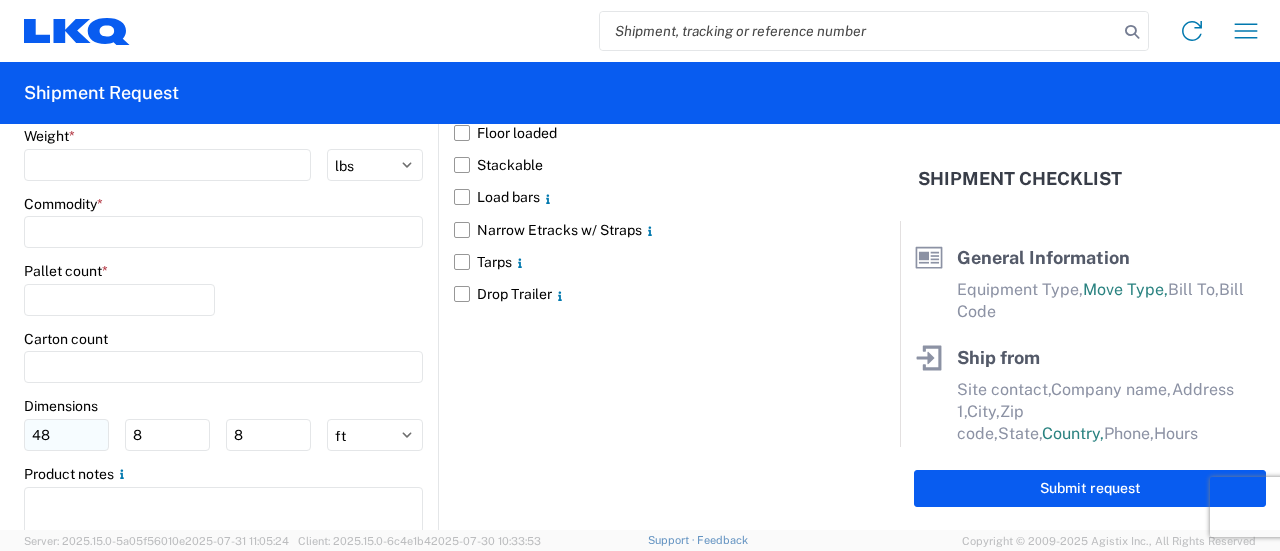 scroll, scrollTop: 1840, scrollLeft: 0, axis: vertical 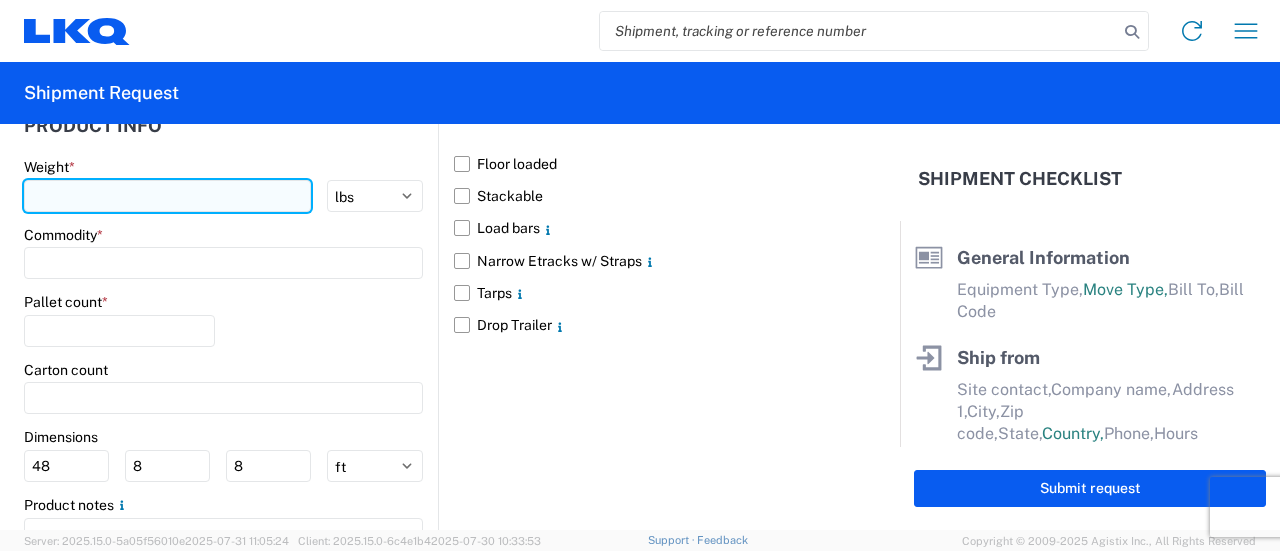 click 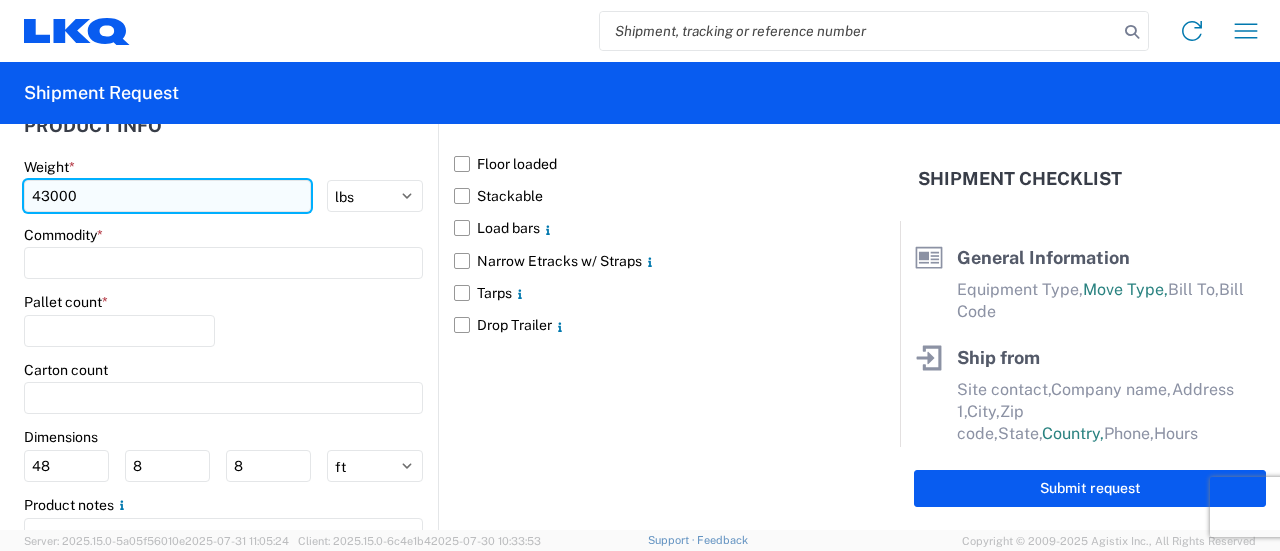 type on "43000" 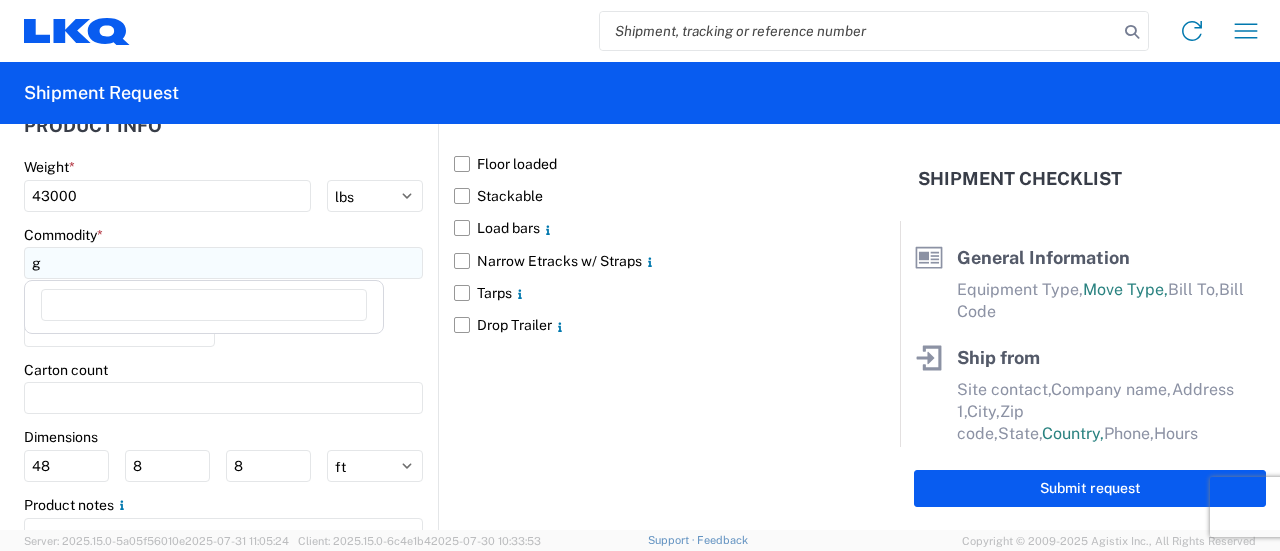 click on "g" 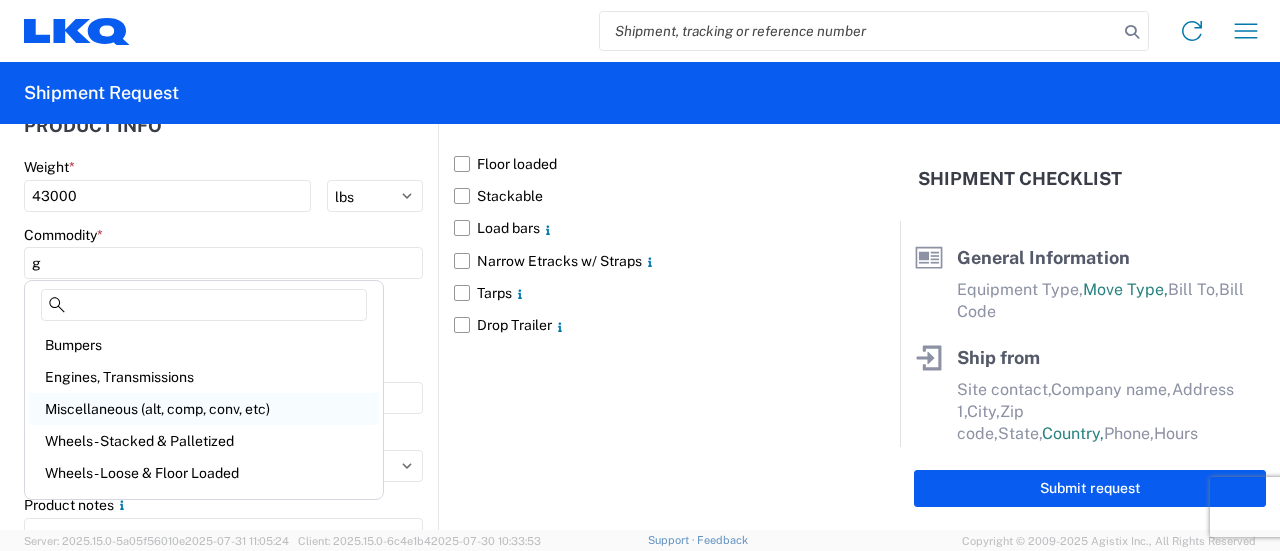 click on "Miscellaneous (alt, comp, conv, etc)" 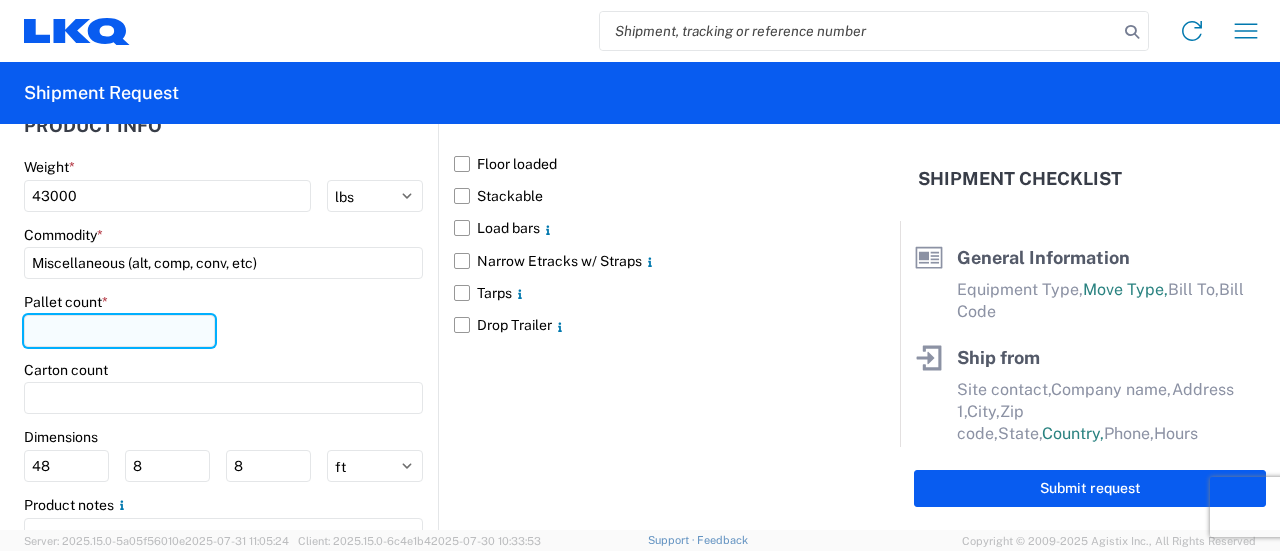 click 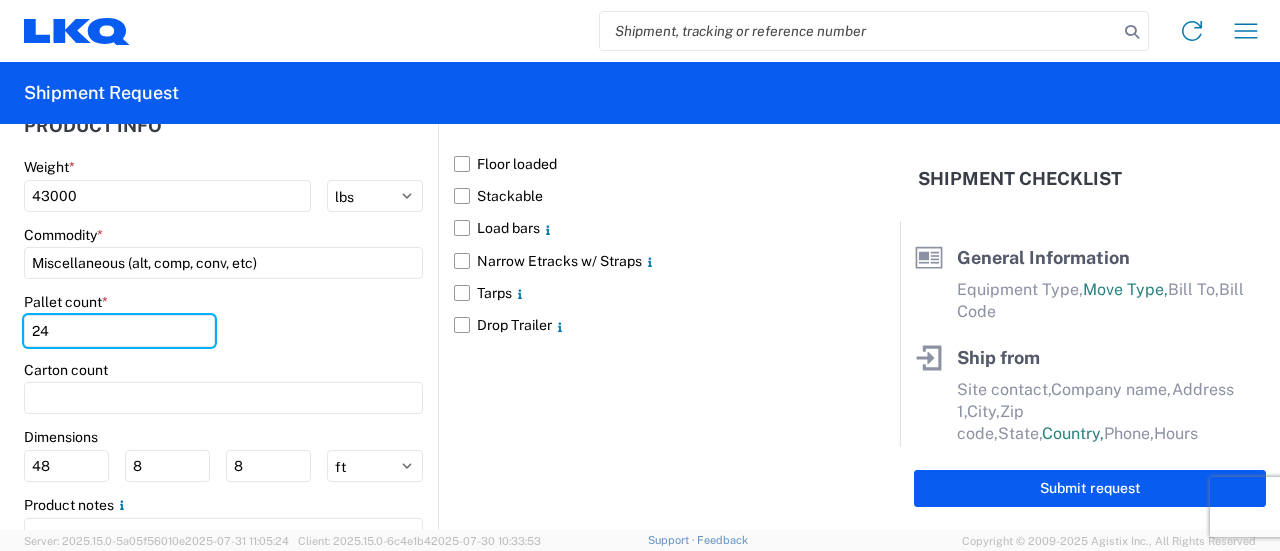 type on "24" 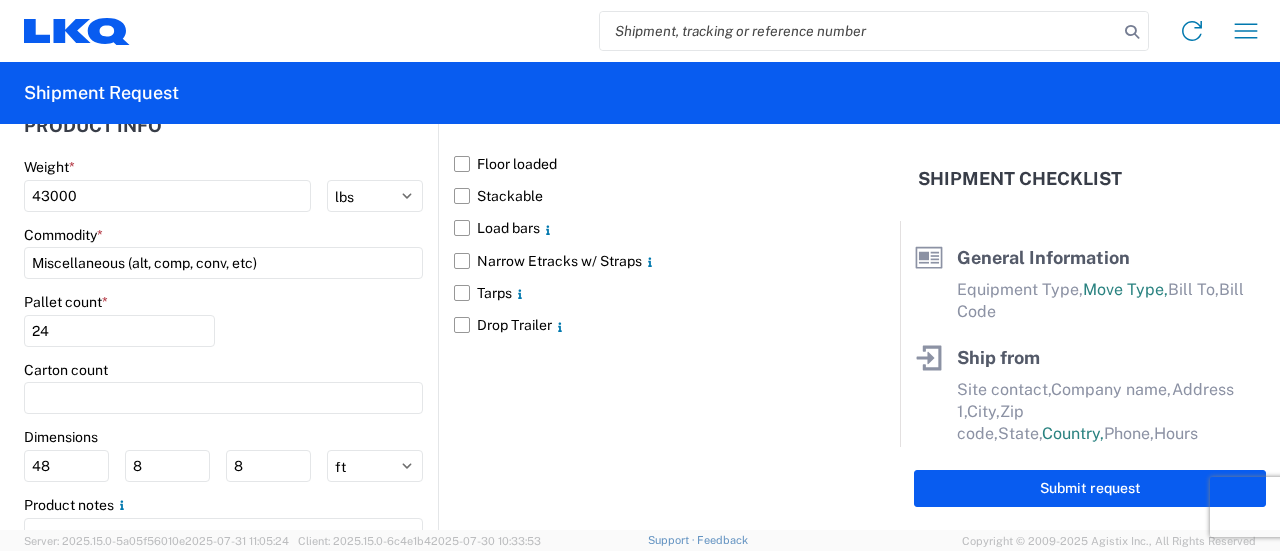 click on "Product Info   Weight  * 43000 kgs lbs  Commodity  * Miscellaneous (alt, comp, conv, etc)  Pallet count  * 24  Carton count   Dimensions  48 8 8 ft in cm  Product notes" 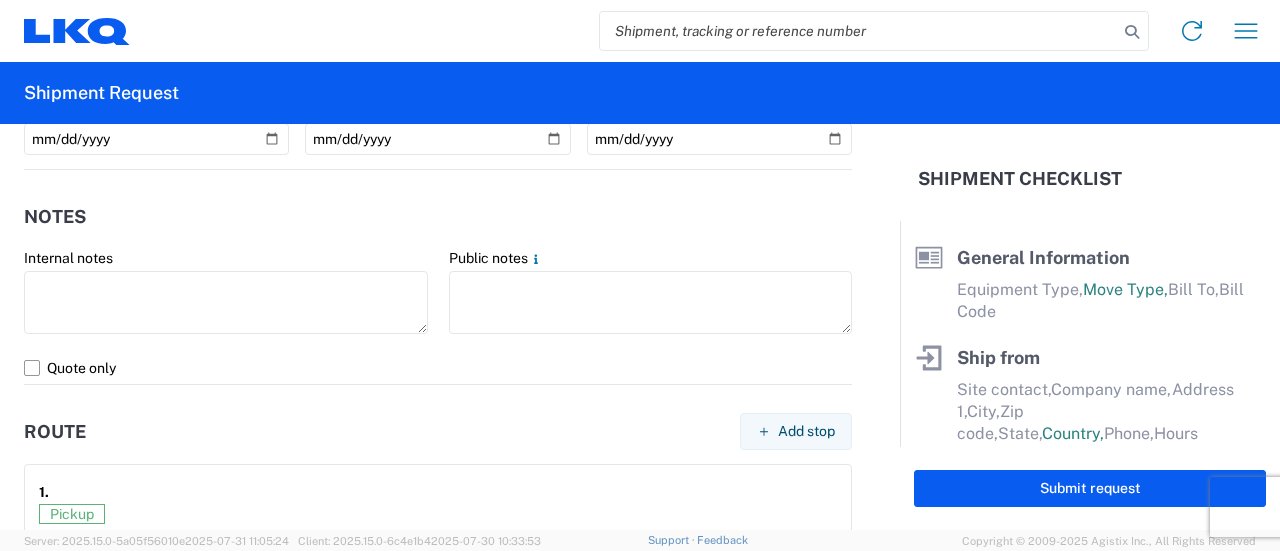 scroll, scrollTop: 1040, scrollLeft: 0, axis: vertical 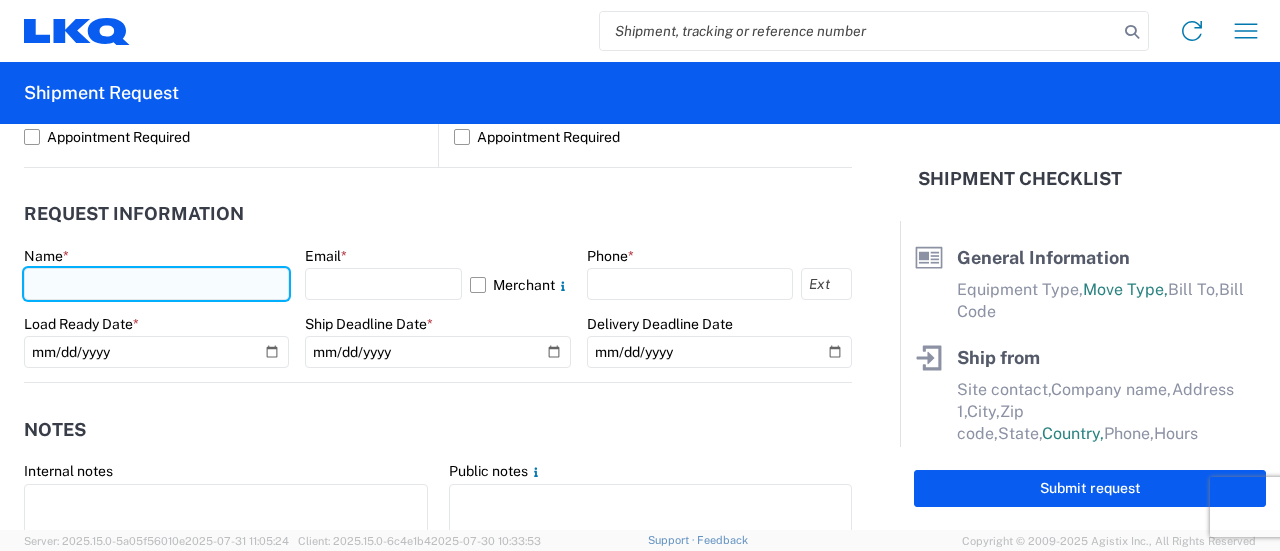 click 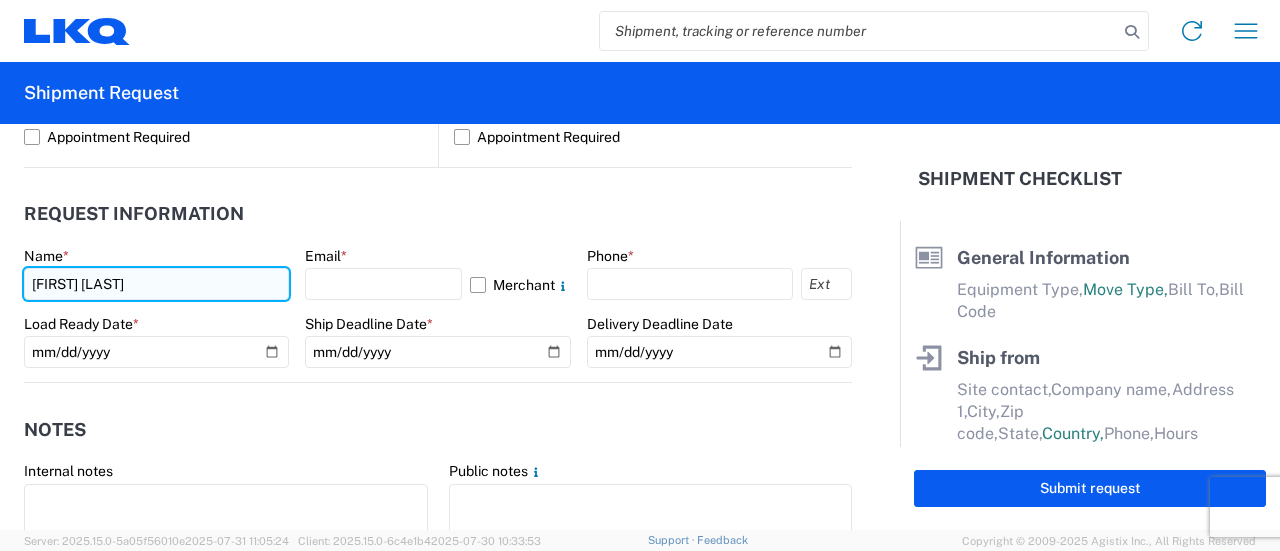 type on "[FIRST] [LAST]" 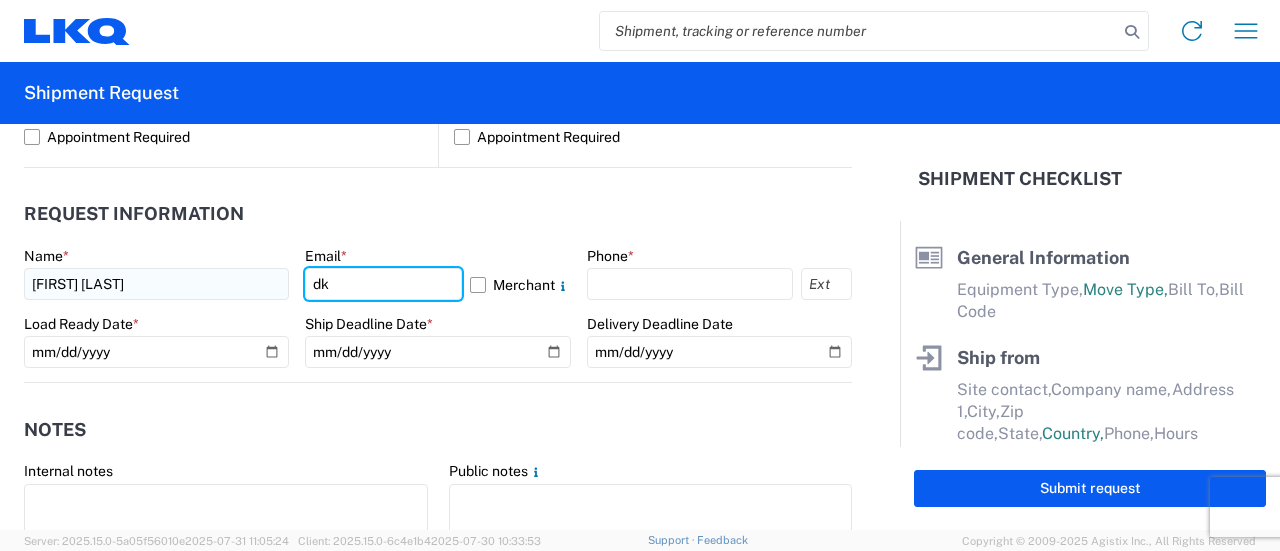 type on "[FIRST]@[DOMAIN]" 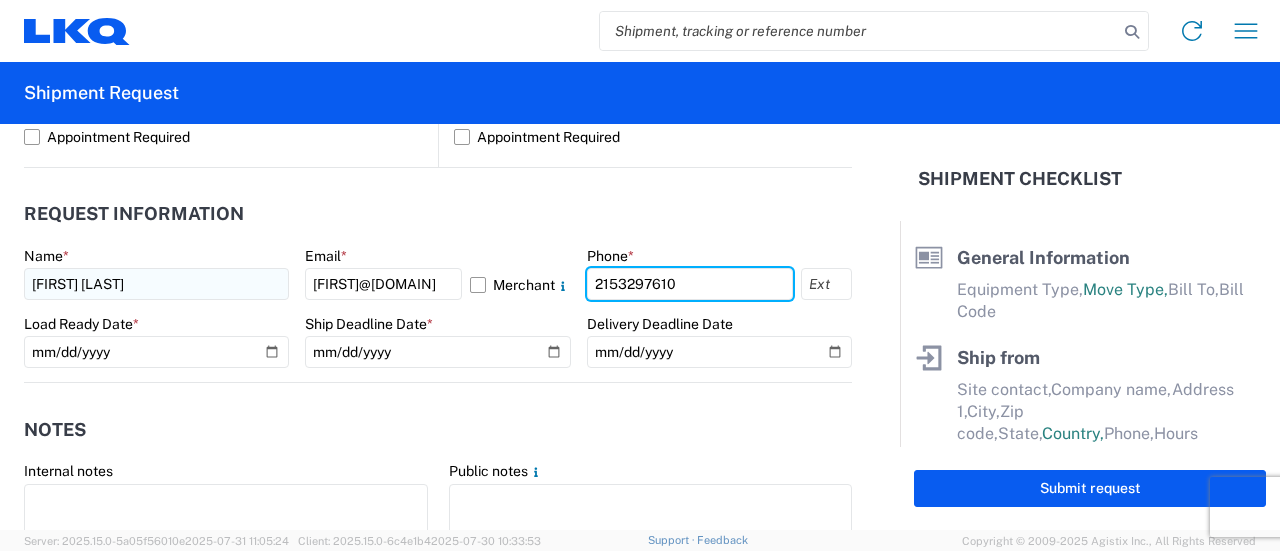 type on "2153297610" 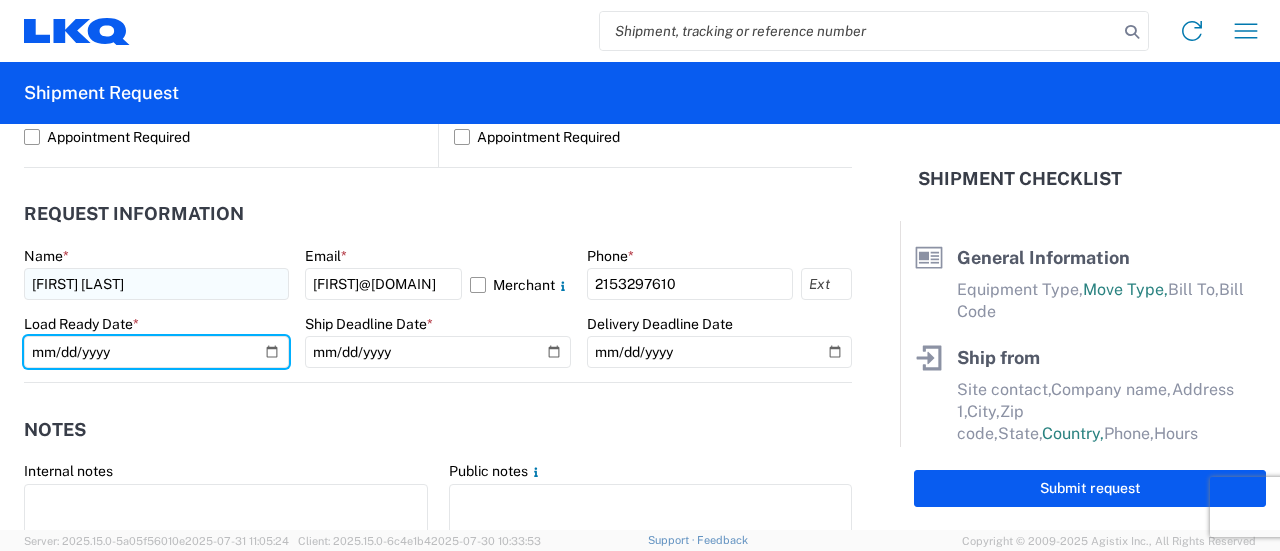 type on "[DATE]" 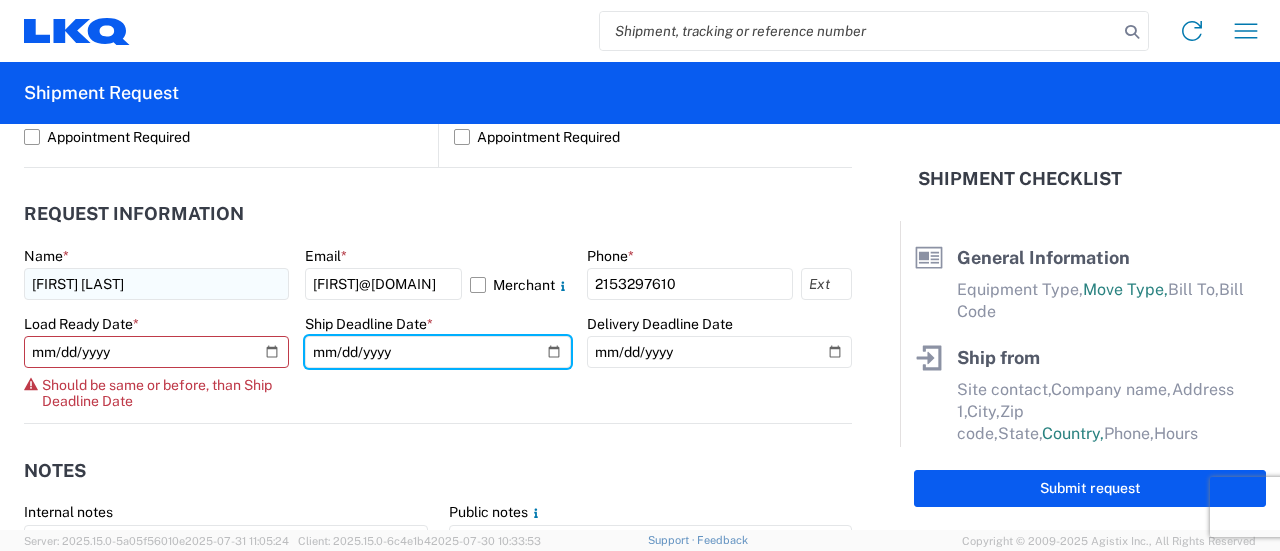 type on "2025-08-05" 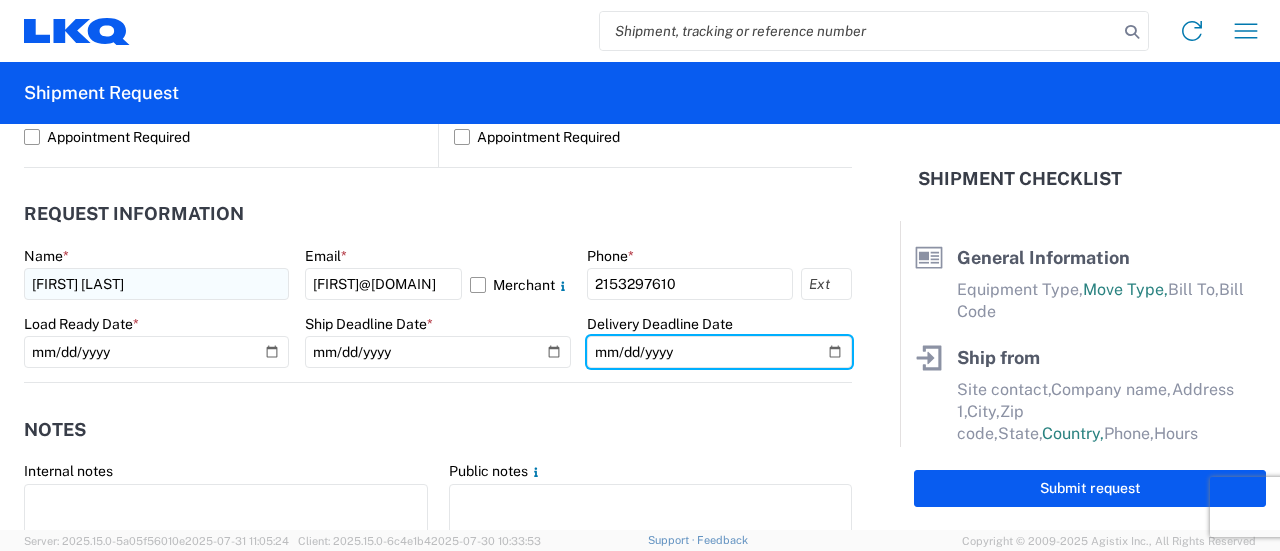 type on "2025-08-07" 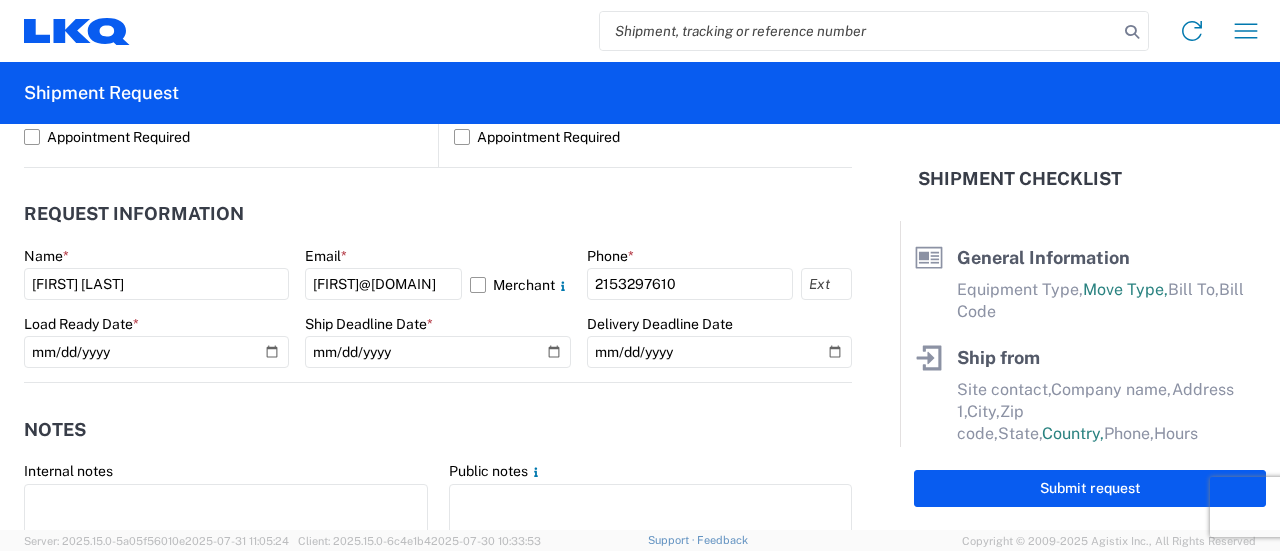 click on "Request Information   Name  * dan robinson  Email  * dkrobinson@lkqcorp.com  Merchant
Phone  * 2153297610  Load Ready Date  * 2025-08-05  Ship Deadline Date  * 2025-08-05  Delivery Deadline Date  2025-08-07" 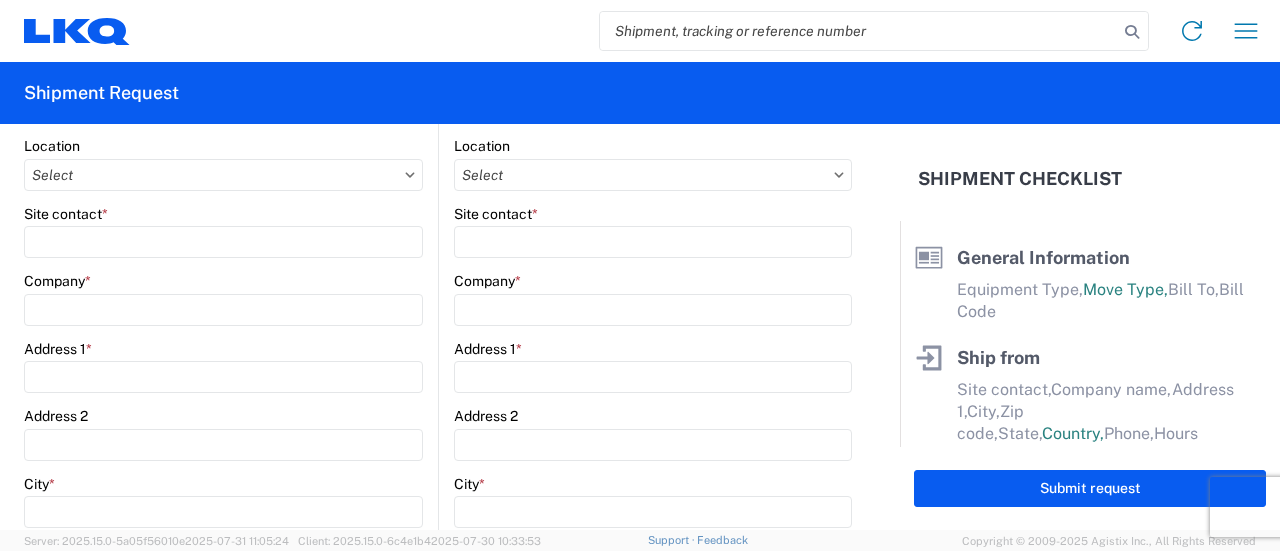 scroll, scrollTop: 240, scrollLeft: 0, axis: vertical 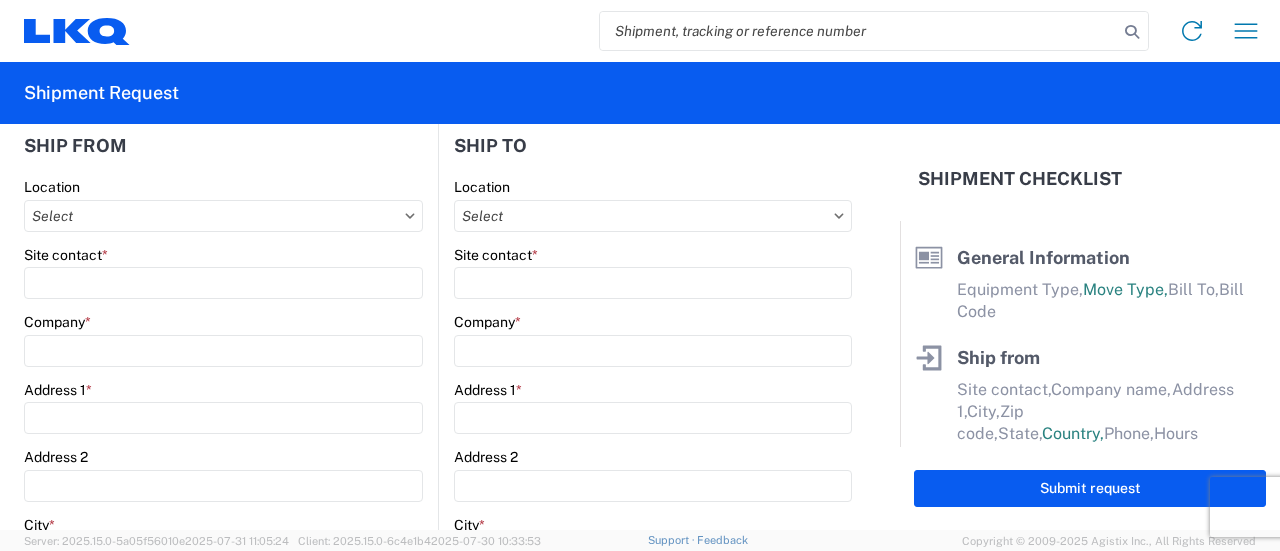 click on "Location" 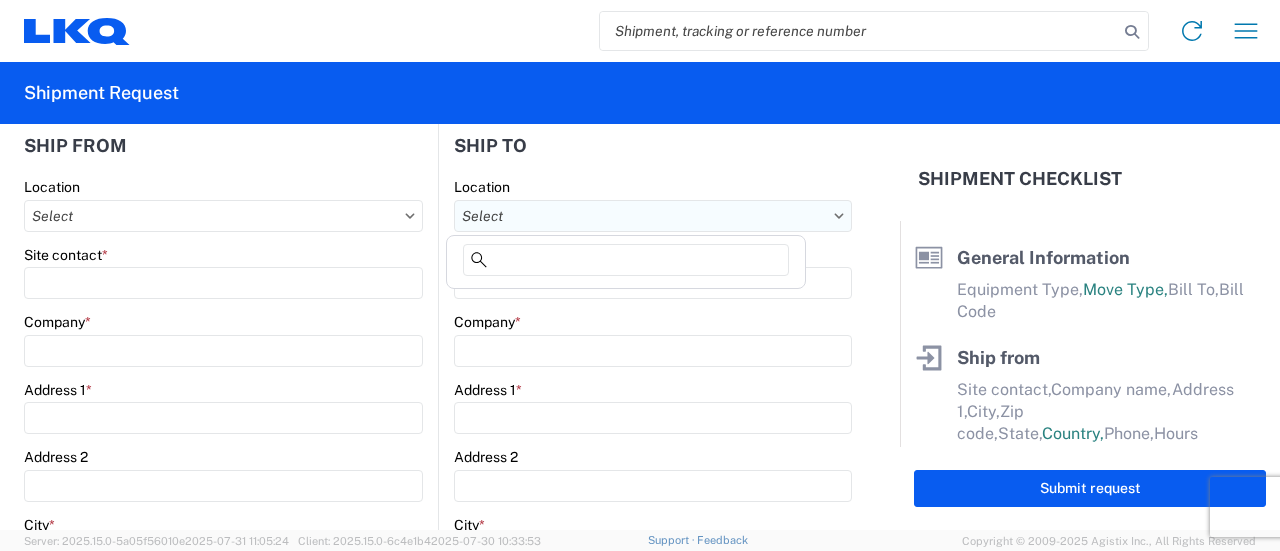 click on "Location" at bounding box center [223, 216] 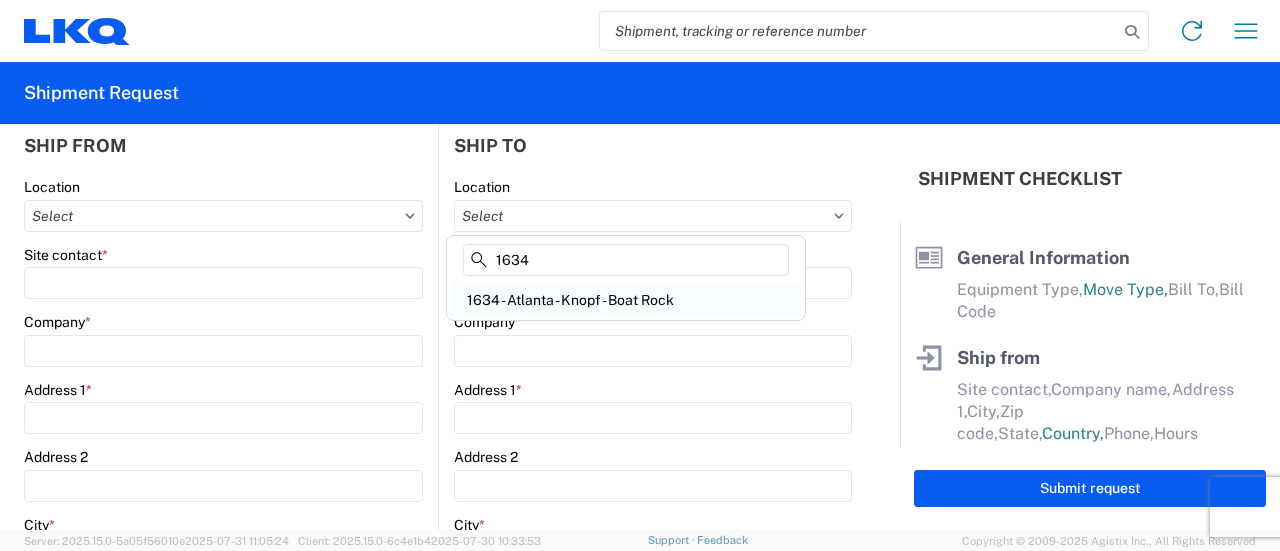 type on "1634" 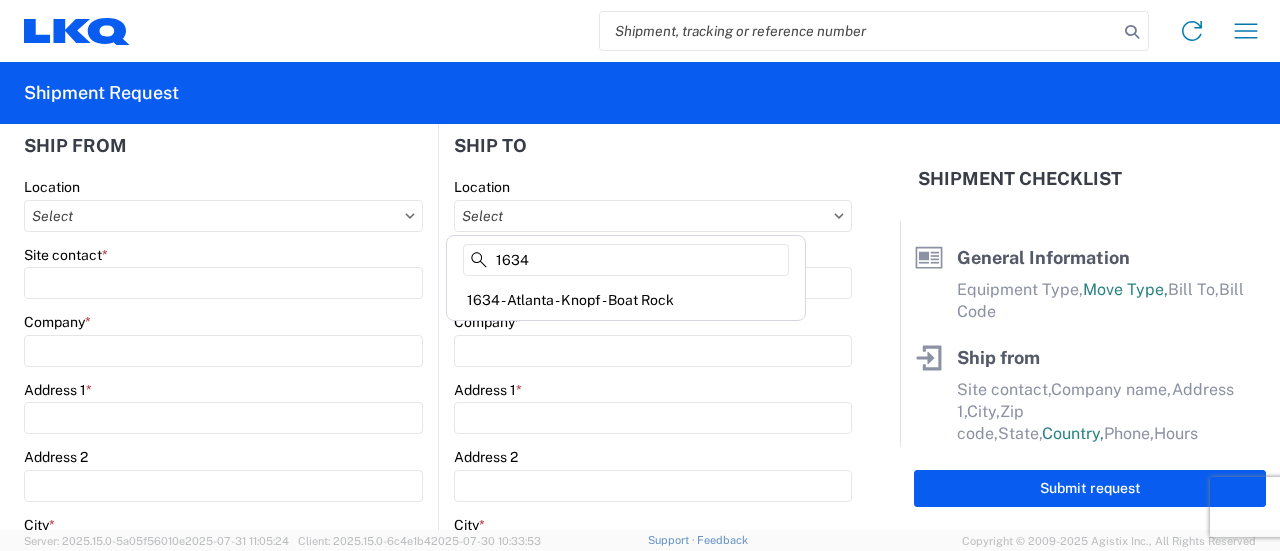 type on "1634 - Atlanta - Knopf - Boat Rock" 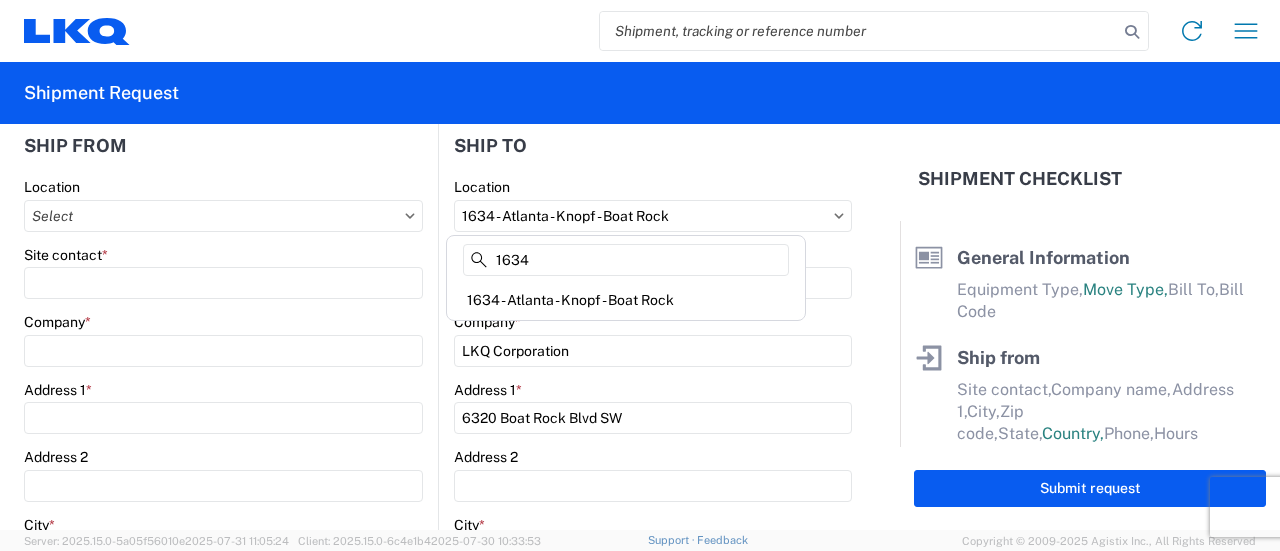 select on "US" 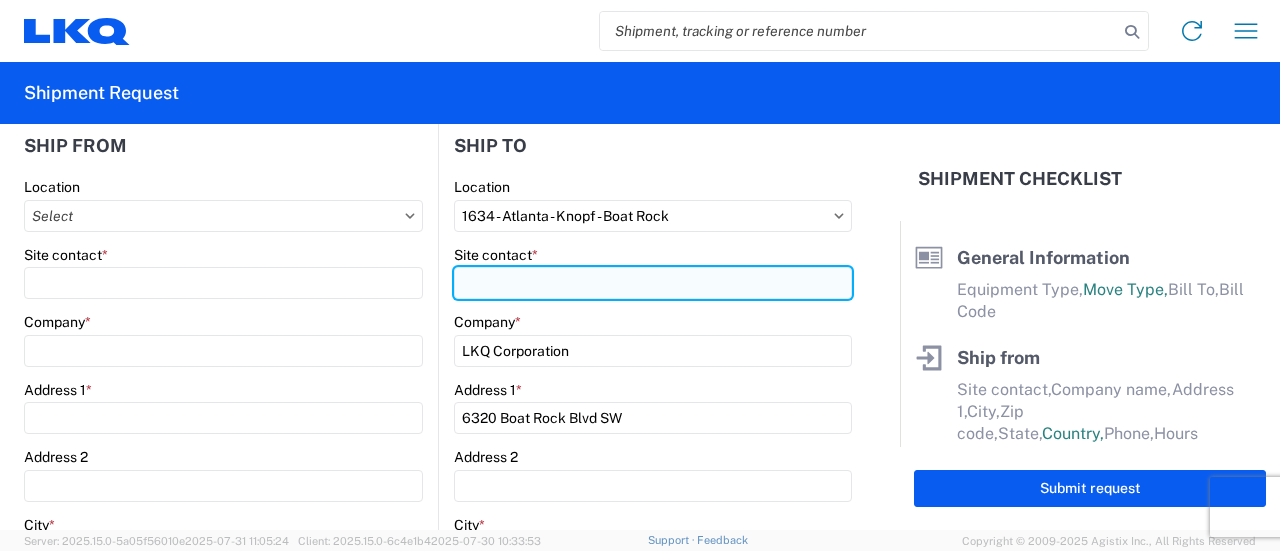 click on "Site contact  *" at bounding box center (653, 283) 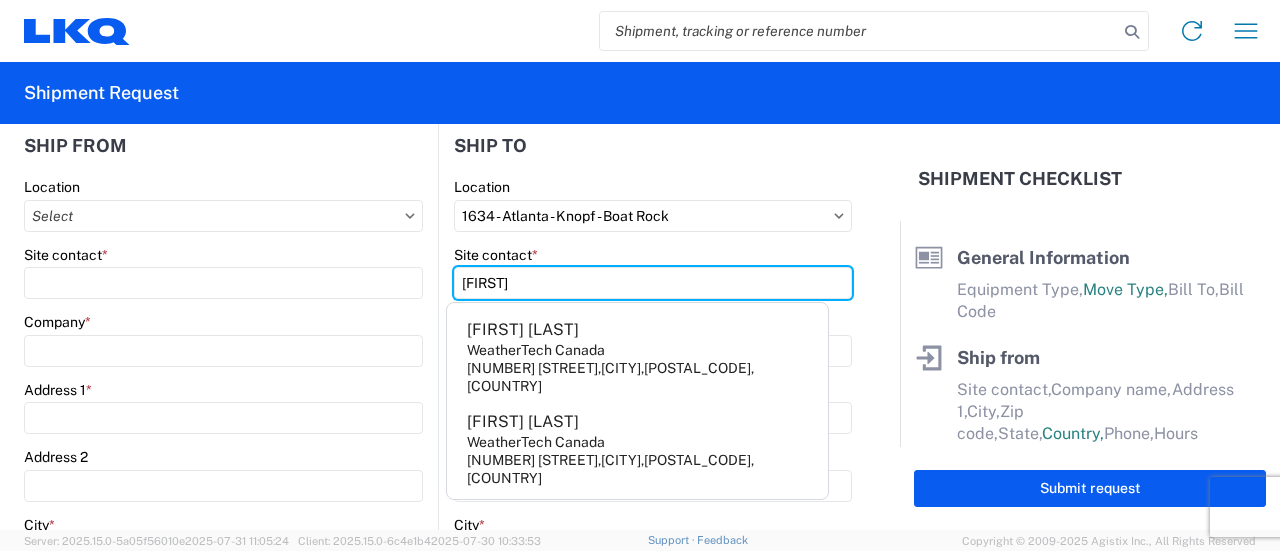 type on "todd" 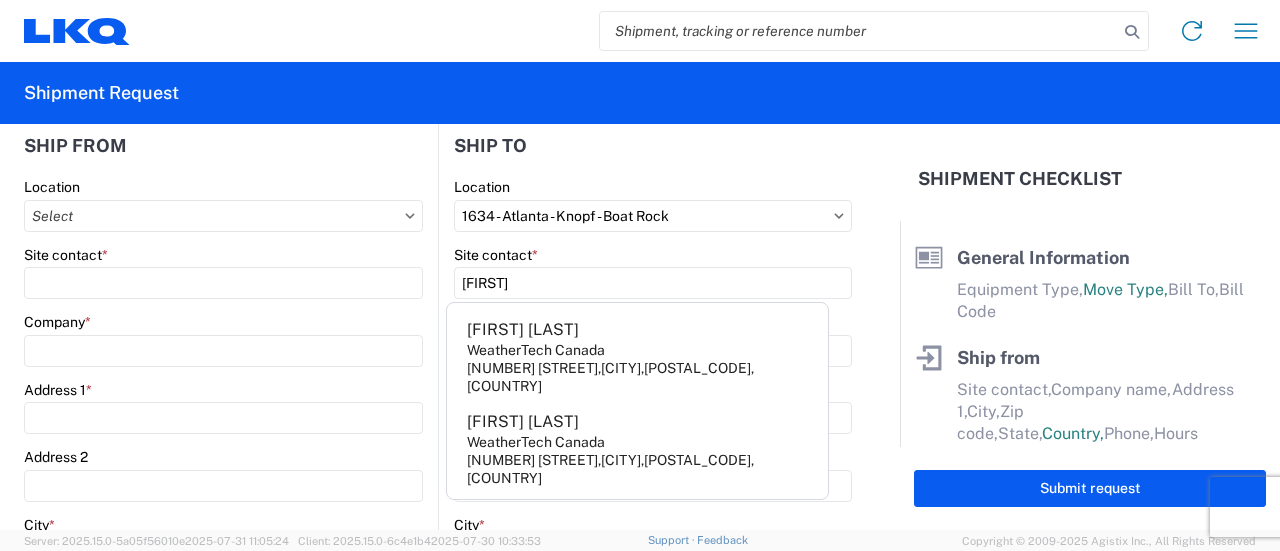 click on "1634  Location  1634 - Atlanta - Knopf - Boat Rock  Site contact  * todd  Company  * LKQ Corporation  Address 1  * 6320 Boat Rock Blvd SW  Address 2   City  * Atlanta  Zip  * 30336  State  * Select Alabama Alaska Arizona Arkansas Armed Forces Americas Armed Forces Europe Armed Forces Pacific California Colorado Connecticut Delaware District of Columbia Florida Georgia Hawaii Idaho Illinois Indiana Iowa Kansas Kentucky Louisiana Maine Maryland Massachusetts Michigan Minnesota Mississippi Missouri Montana Nebraska Nevada New Hampshire New Jersey New Mexico New York North Carolina North Dakota Ohio Oklahoma Oregon Palau Pennsylvania Puerto Rico Rhode Island South Carolina South Dakota Tennessee Texas Utah Vermont Virginia Washington West Virginia Wisconsin Wyoming  Country  * Select Afghanistan Åland Islands Albania Algeria American Samoa Andorra Angola Anguilla Antarctica Antigua & Barbuda Argentina Armenia Aruba Australia Austria Azerbaijan Bahamas Bahrain Bangladesh Barbados Belarus Belgium Belize Benin Chad" 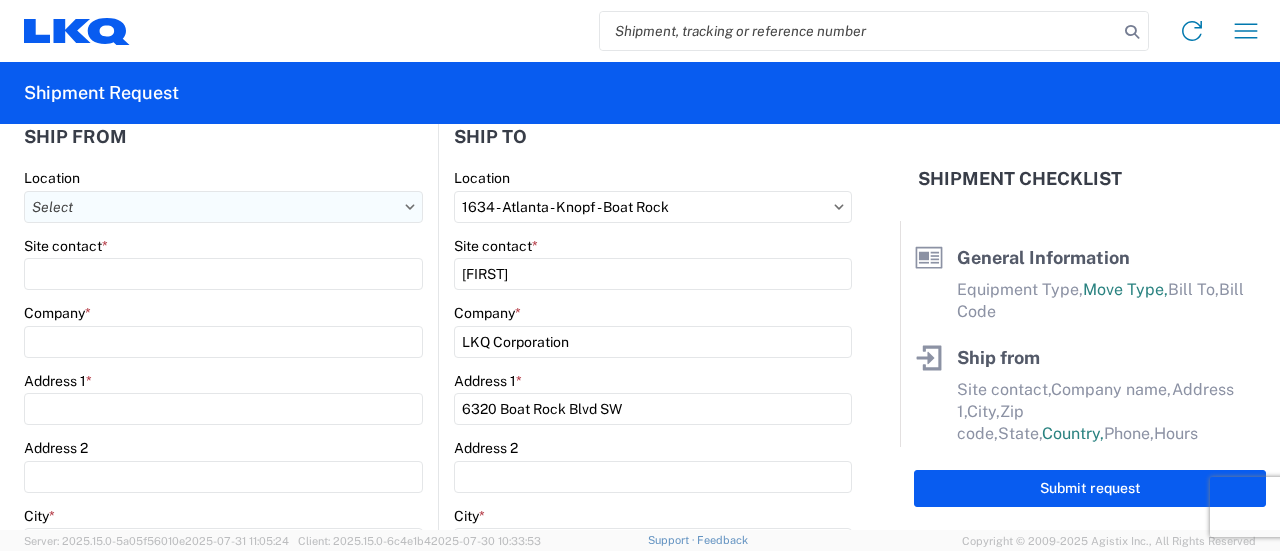 scroll, scrollTop: 140, scrollLeft: 0, axis: vertical 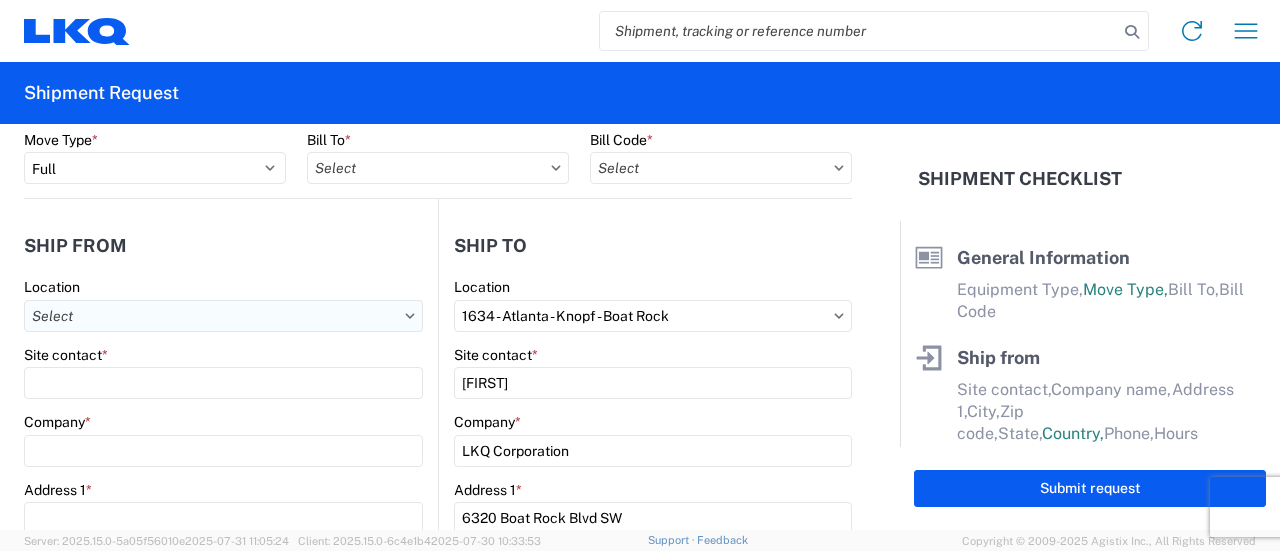 click on "Location" at bounding box center [223, 316] 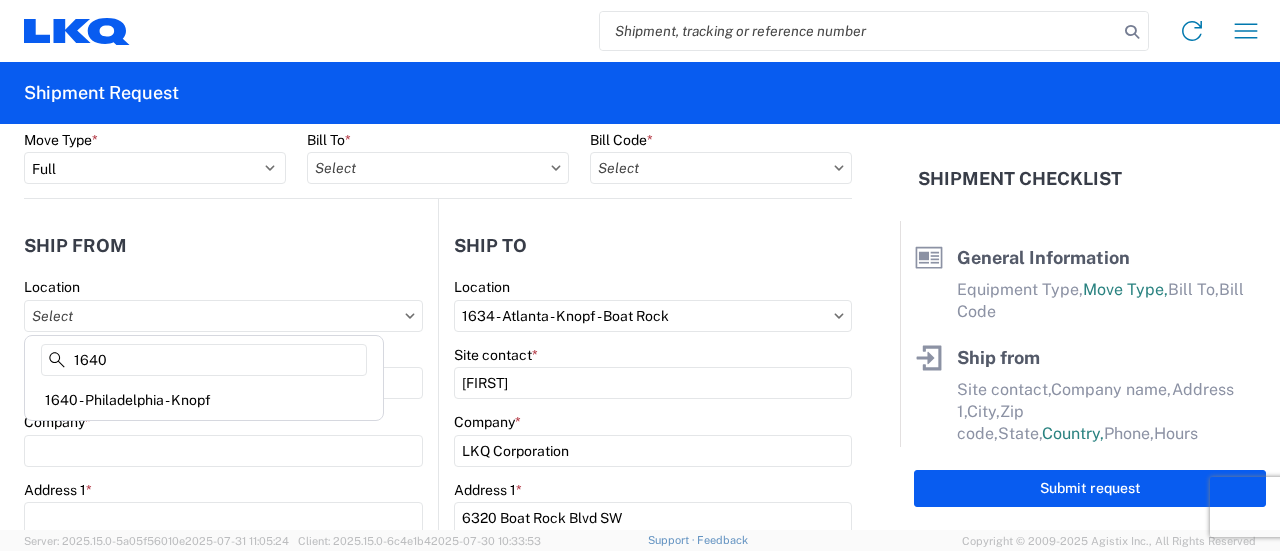 type on "1640" 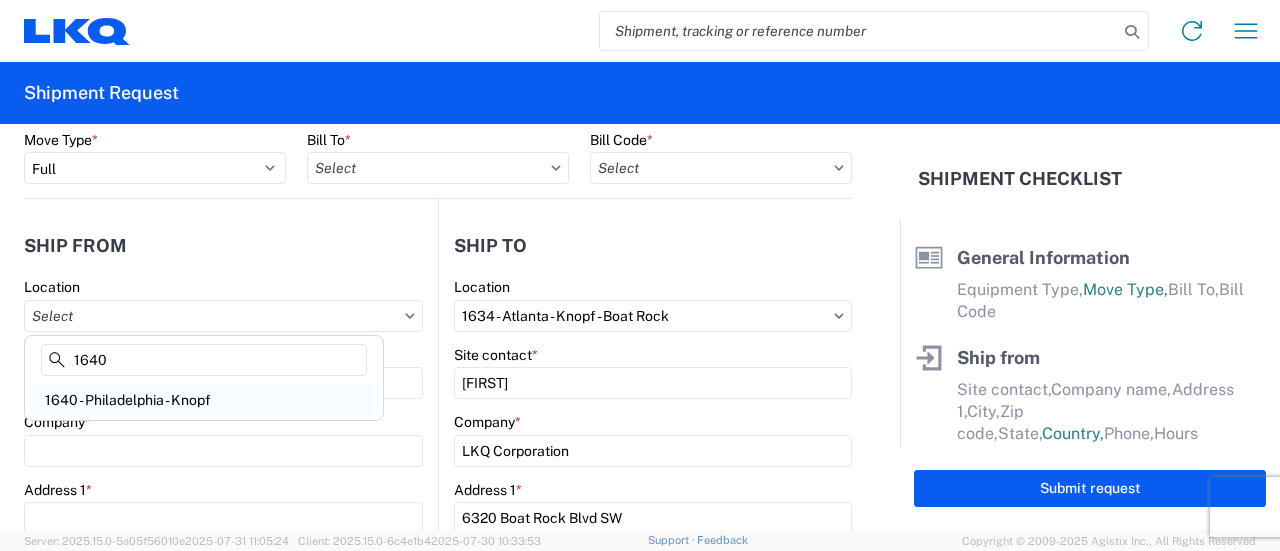 click on "1640 - Philadelphia - Knopf" 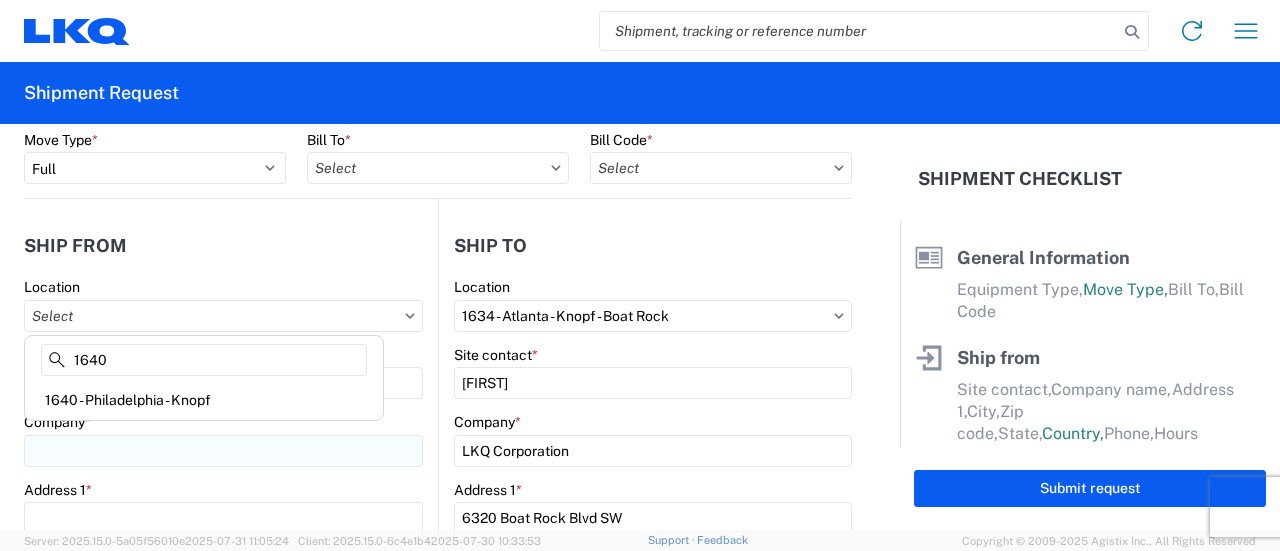 type on "1640 - Philadelphia - Knopf" 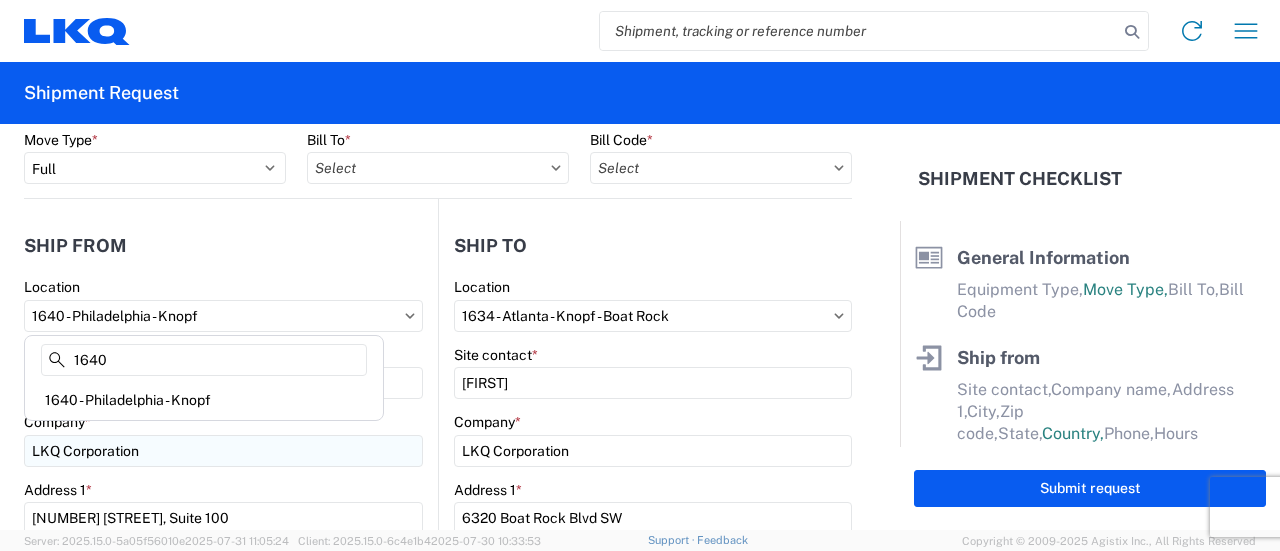 select on "US" 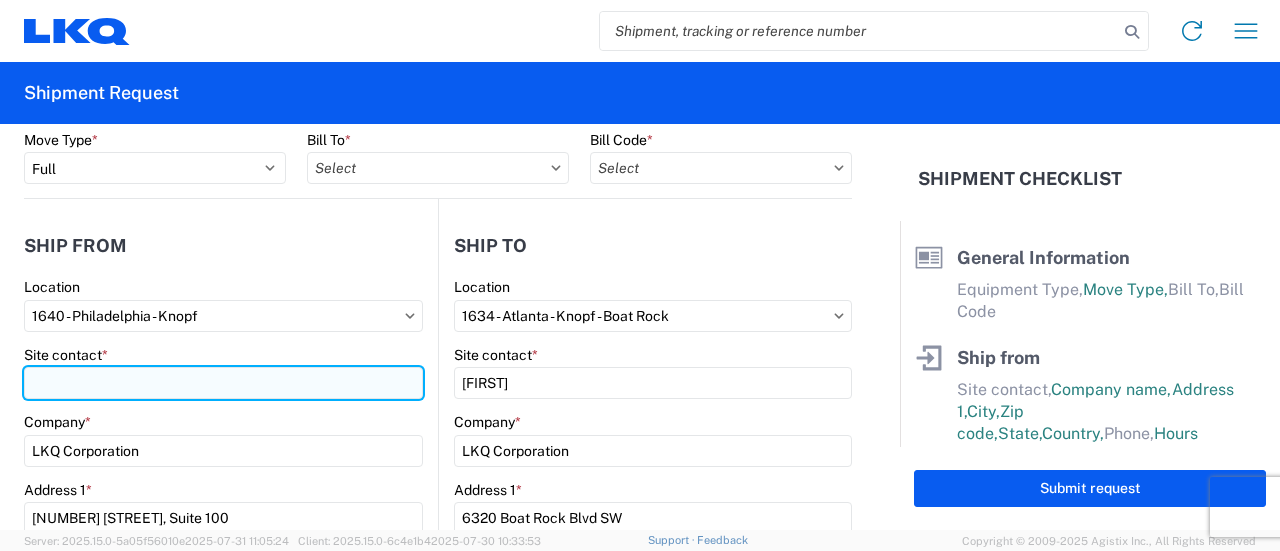 click on "Site contact  *" at bounding box center (223, 383) 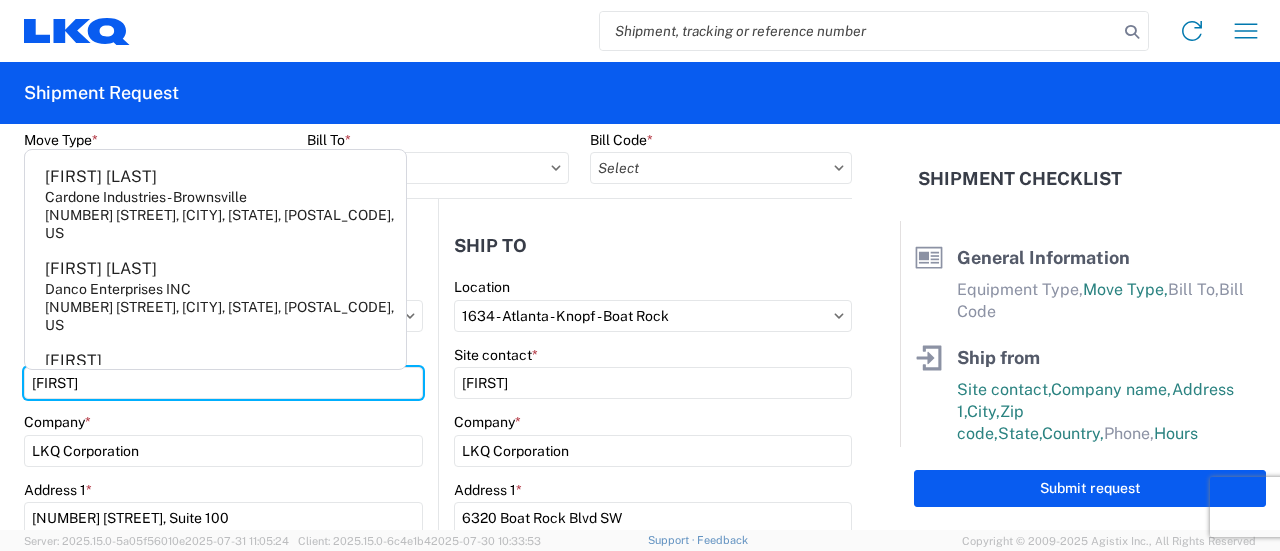 type on "dan" 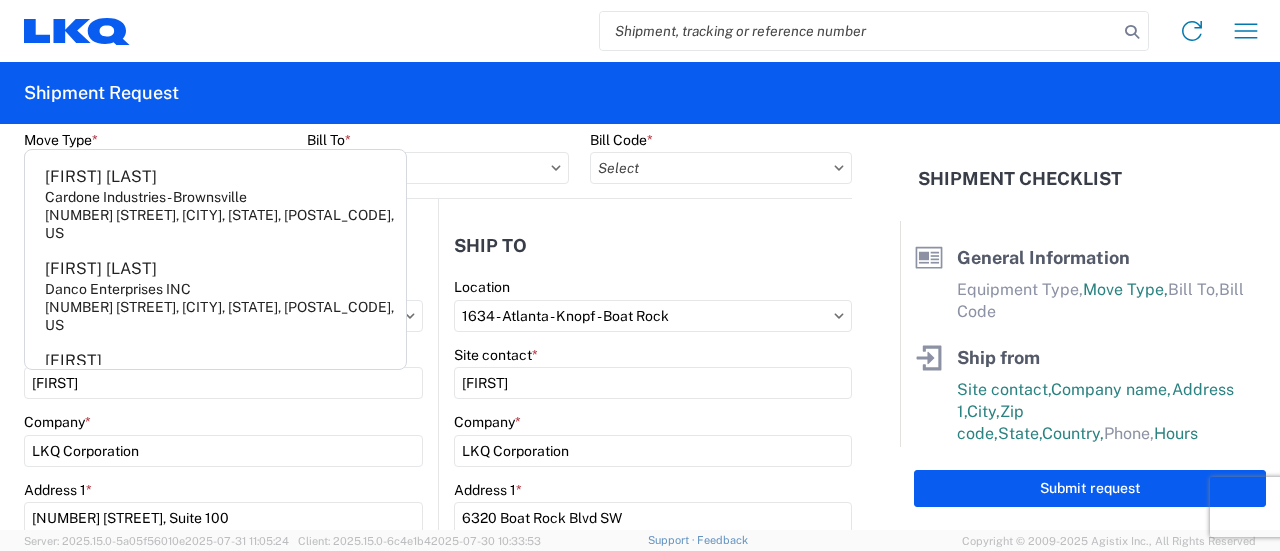 click on "General Information   Template   PO#   Equipment Type  * Select 53’ Dry Van Flatbed Dropdeck (van) Lowboy (flatbed) Rail  Move Type  * Select Full Partial TL  Bill To  *  Bill Code  *  Ship from  1640  Location  1640 - Philadelphia - Knopf  Site contact  * dan  Company  * LKQ Corporation  Address 1  * 199 Canal Rd, Suite 100  Address 2   City  * Fairless Hills  Zip  *
19030  State  * Select Alabama Alaska Arizona Arkansas Armed Forces Americas Armed Forces Europe Armed Forces Pacific California Colorado Connecticut Delaware District of Columbia Florida Georgia Hawaii Idaho Illinois Indiana Iowa Kansas Kentucky Louisiana Maine Maryland Massachusetts Michigan Minnesota Mississippi Missouri Montana Nebraska Nevada New Hampshire New Jersey New Mexico New York North Carolina North Dakota Ohio Oklahoma Oregon Palau Pennsylvania Puerto Rico Rhode Island South Carolina South Dakota Tennessee Texas Utah Vermont Virginia Washington West Virginia Wisconsin Wyoming  Country  * Select Afghanistan Åland Islands *" 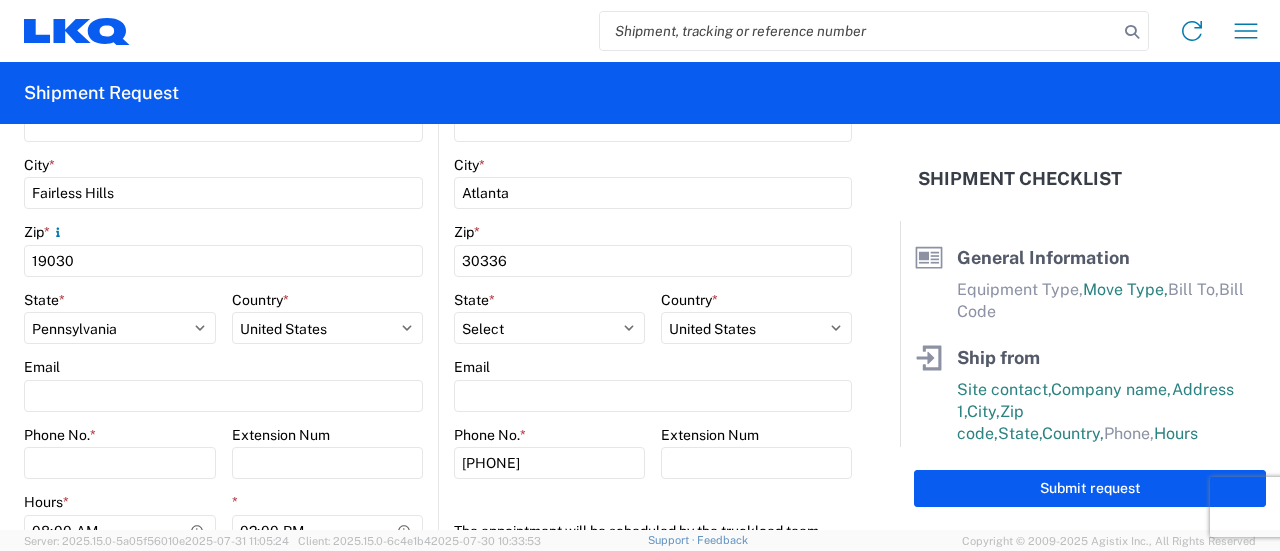 scroll, scrollTop: 640, scrollLeft: 0, axis: vertical 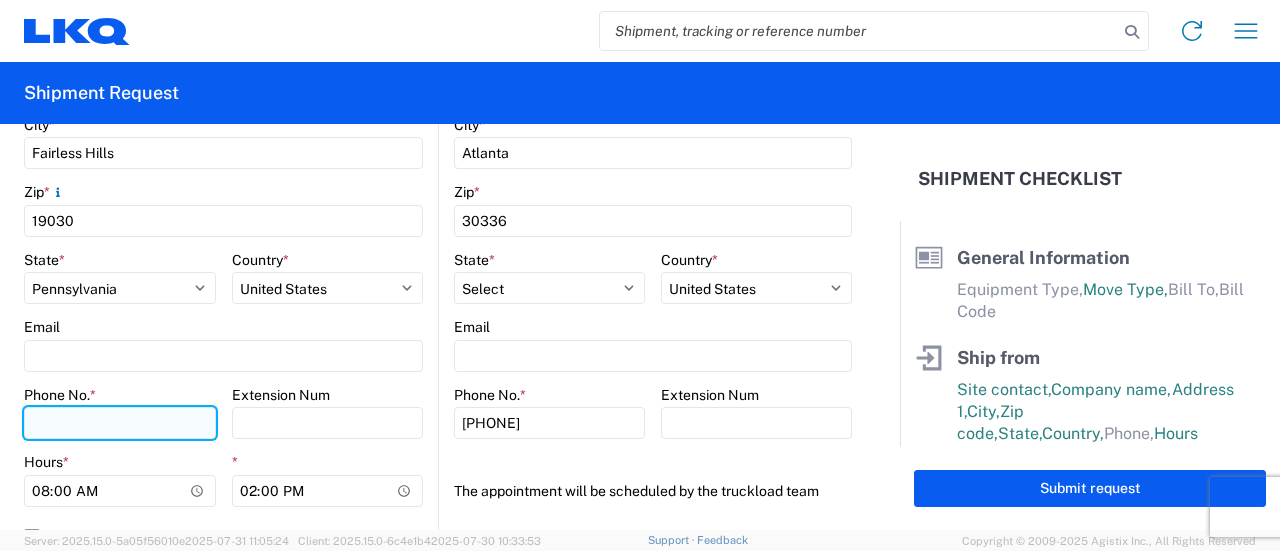 click on "Phone No.  *" at bounding box center (120, 423) 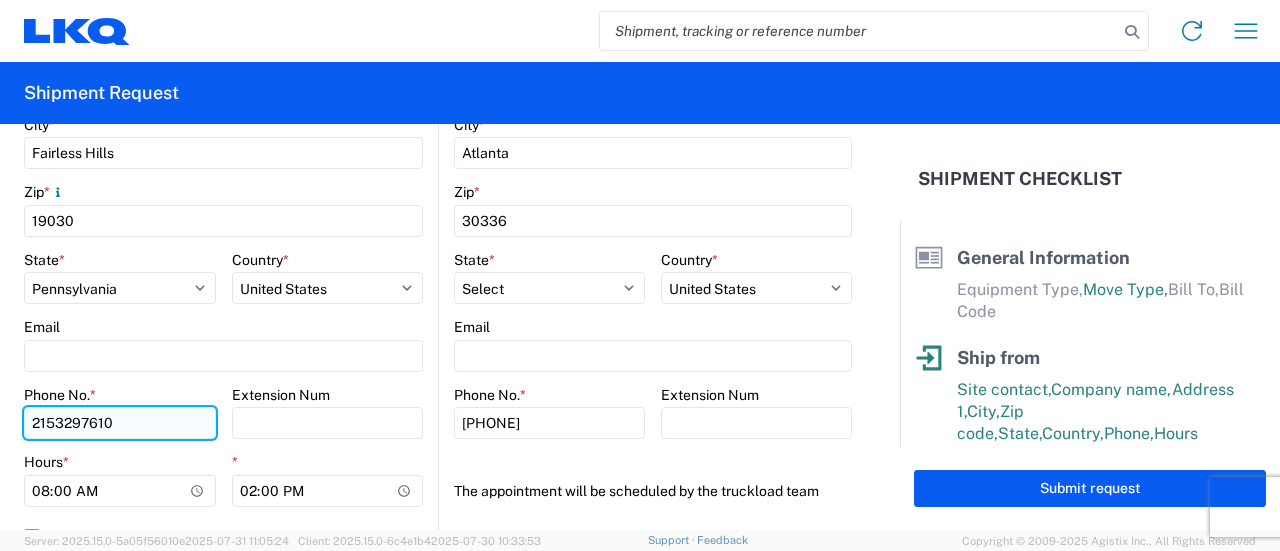 type on "2153297610" 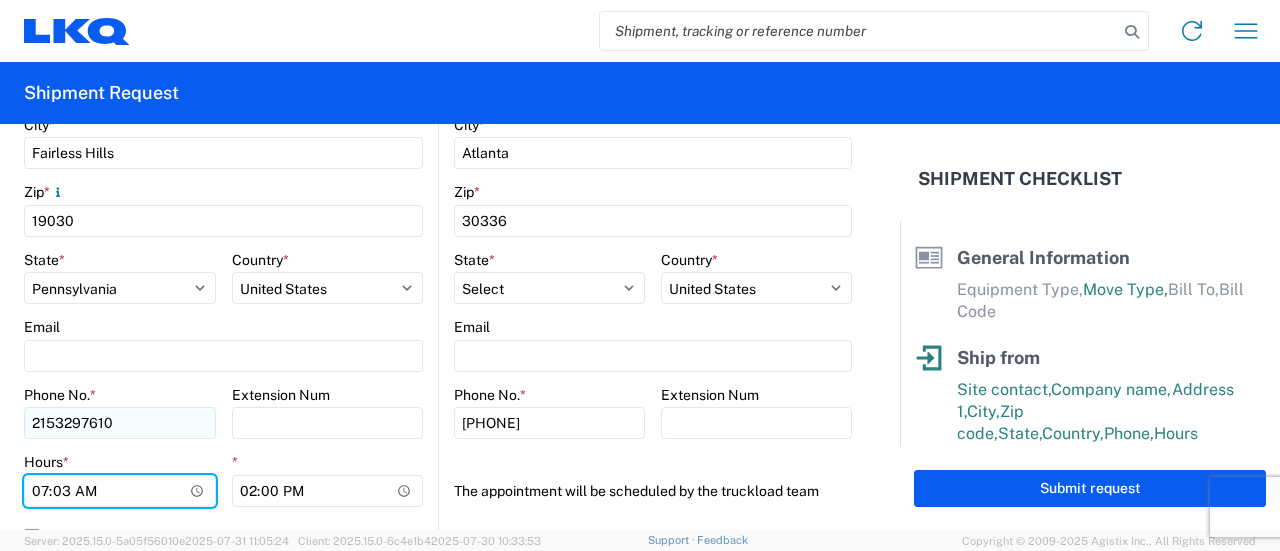 type on "07:30" 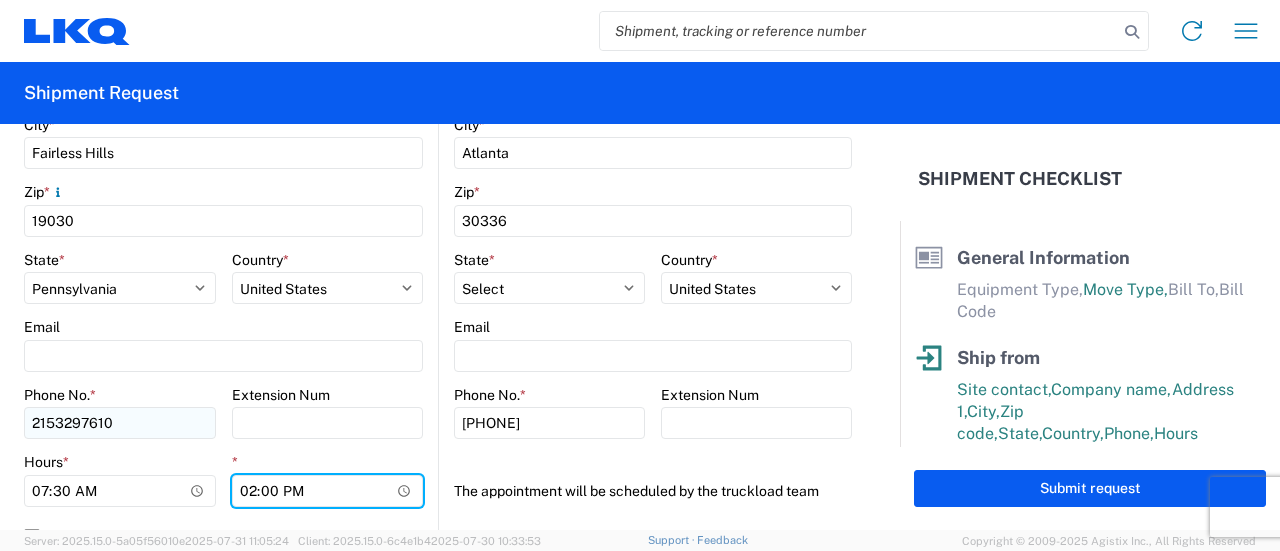 type on "15:00" 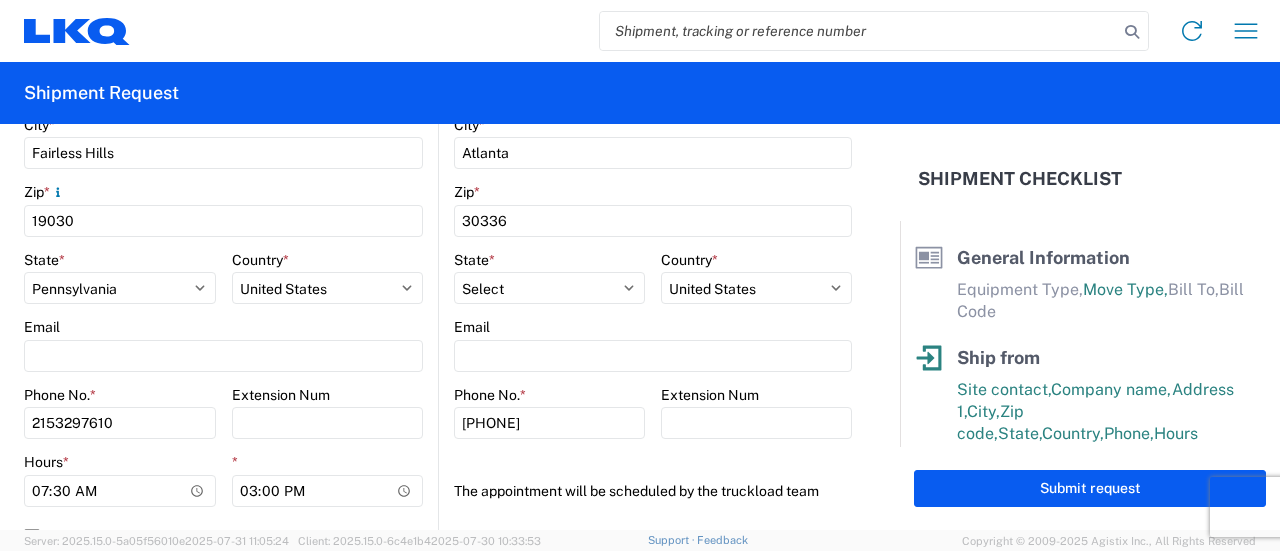 click on "1634  Location  1634 - Atlanta - Knopf - Boat Rock  Site contact  * todd  Company  * LKQ Corporation  Address 1  * 6320 Boat Rock Blvd SW  Address 2   City  * Atlanta  Zip  * 30336  State  * Select Alabama Alaska Arizona Arkansas Armed Forces Americas Armed Forces Europe Armed Forces Pacific California Colorado Connecticut Delaware District of Columbia Florida Georgia Hawaii Idaho Illinois Indiana Iowa Kansas Kentucky Louisiana Maine Maryland Massachusetts Michigan Minnesota Mississippi Missouri Montana Nebraska Nevada New Hampshire New Jersey New Mexico New York North Carolina North Dakota Ohio Oklahoma Oregon Palau Pennsylvania Puerto Rico Rhode Island South Carolina South Dakota Tennessee Texas Utah Vermont Virginia Washington West Virginia Wisconsin Wyoming  Country  * Select Afghanistan Åland Islands Albania Algeria American Samoa Andorra Angola Anguilla Antarctica Antigua & Barbuda Argentina Armenia Aruba Australia Austria Azerbaijan Bahamas Bahrain Bangladesh Barbados Belarus Belgium Belize Benin Chad" 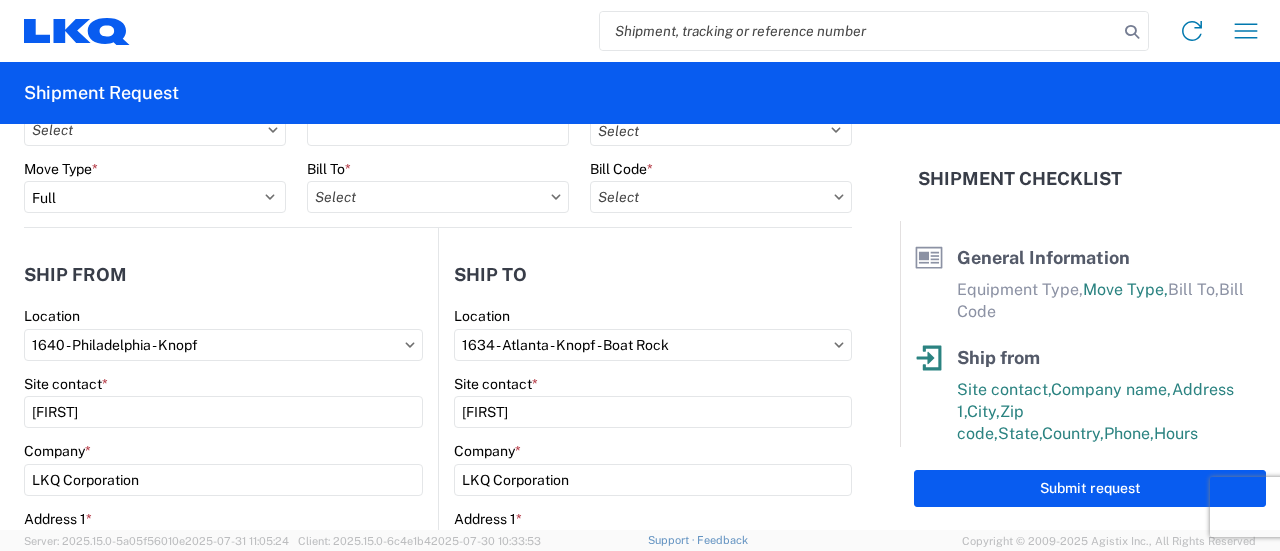 scroll, scrollTop: 0, scrollLeft: 0, axis: both 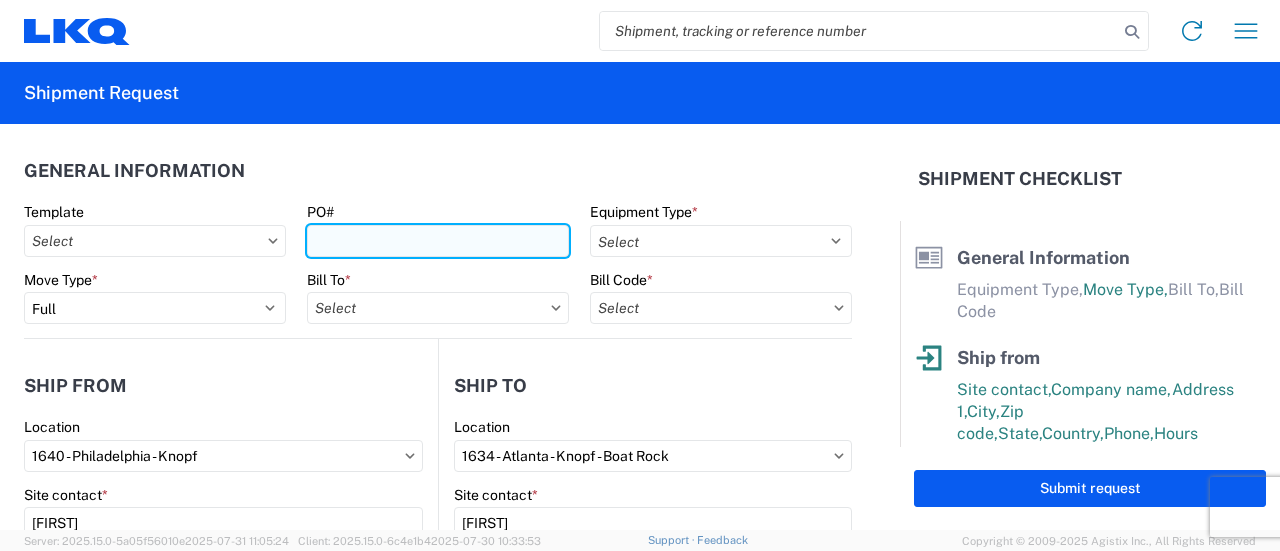 click on "PO#" at bounding box center [438, 241] 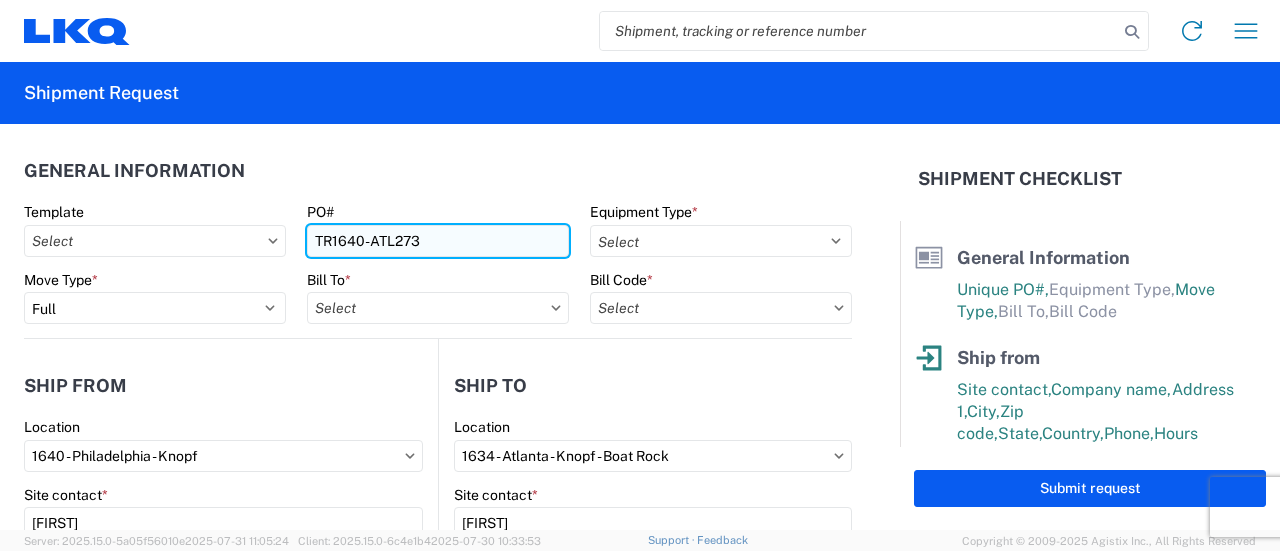 type on "TR1640-ATL273" 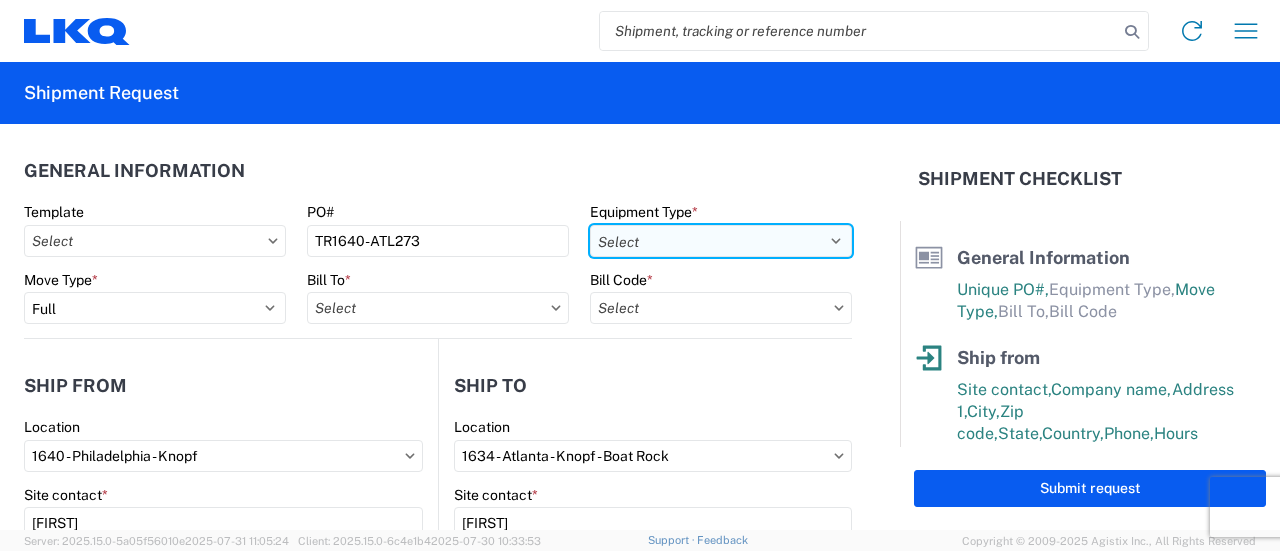 click on "Select 53’ Dry Van Flatbed Dropdeck (van) Lowboy (flatbed) Rail" at bounding box center [721, 241] 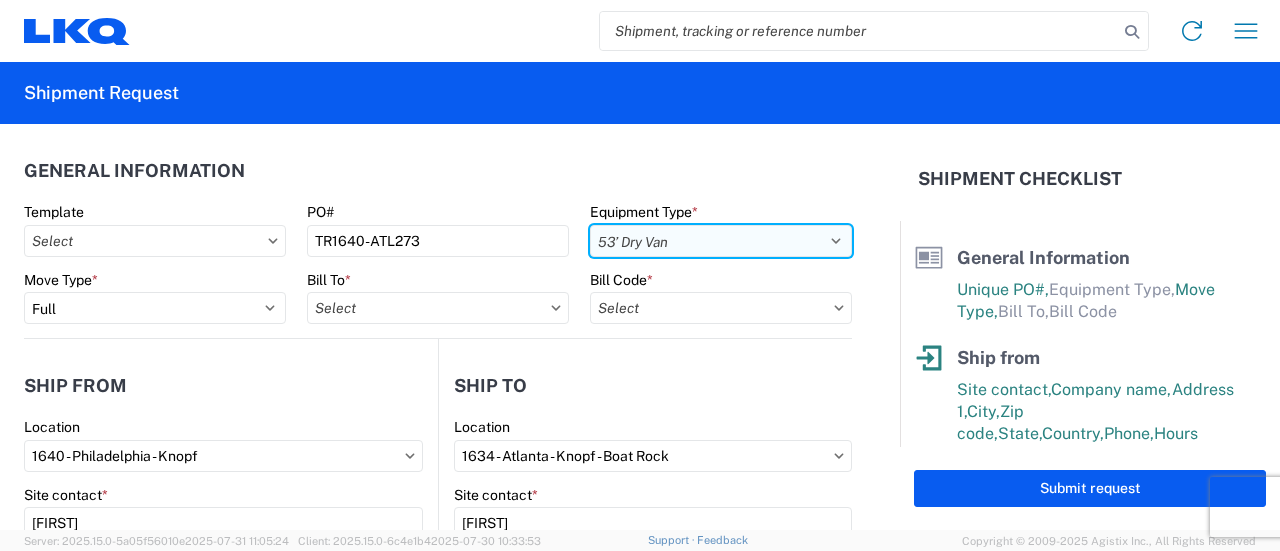 click on "Select 53’ Dry Van Flatbed Dropdeck (van) Lowboy (flatbed) Rail" at bounding box center (721, 241) 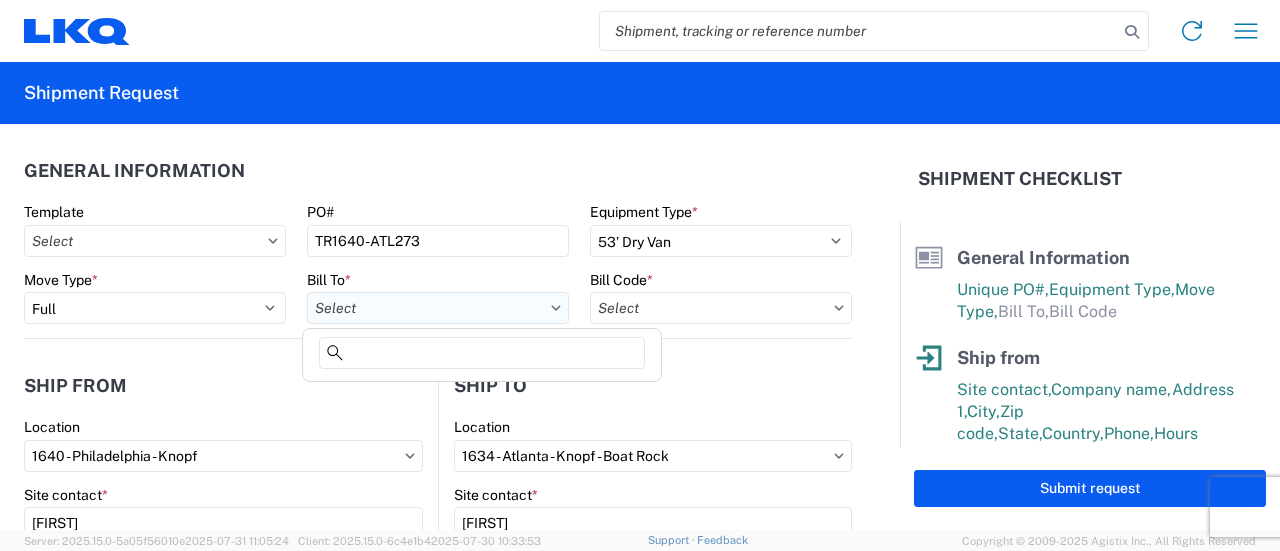 click on "Bill To  *" at bounding box center (438, 308) 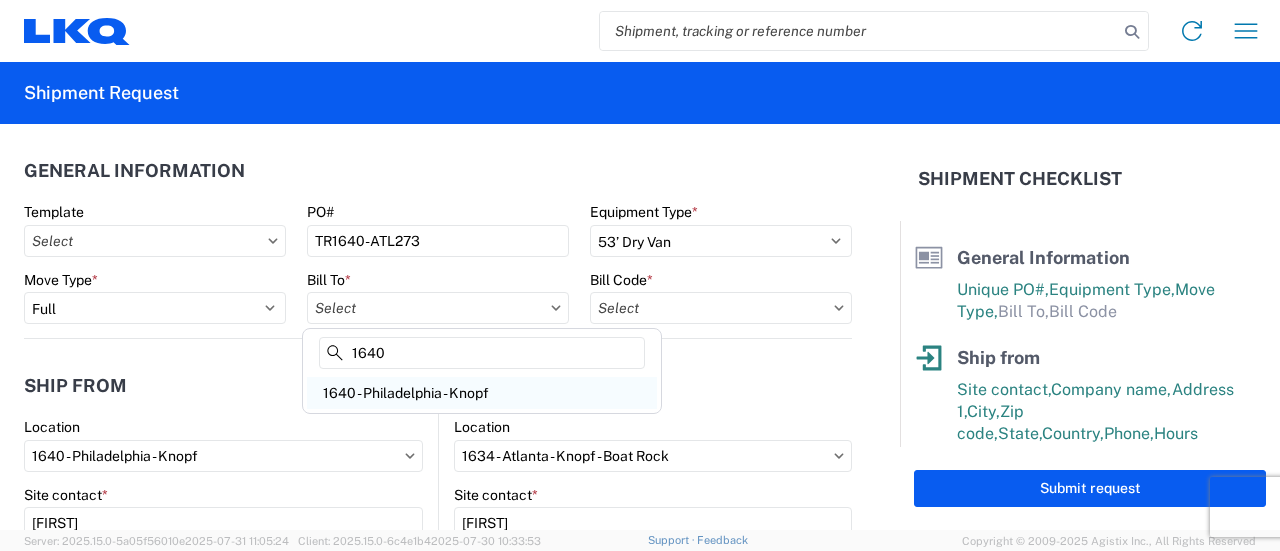 type on "1640" 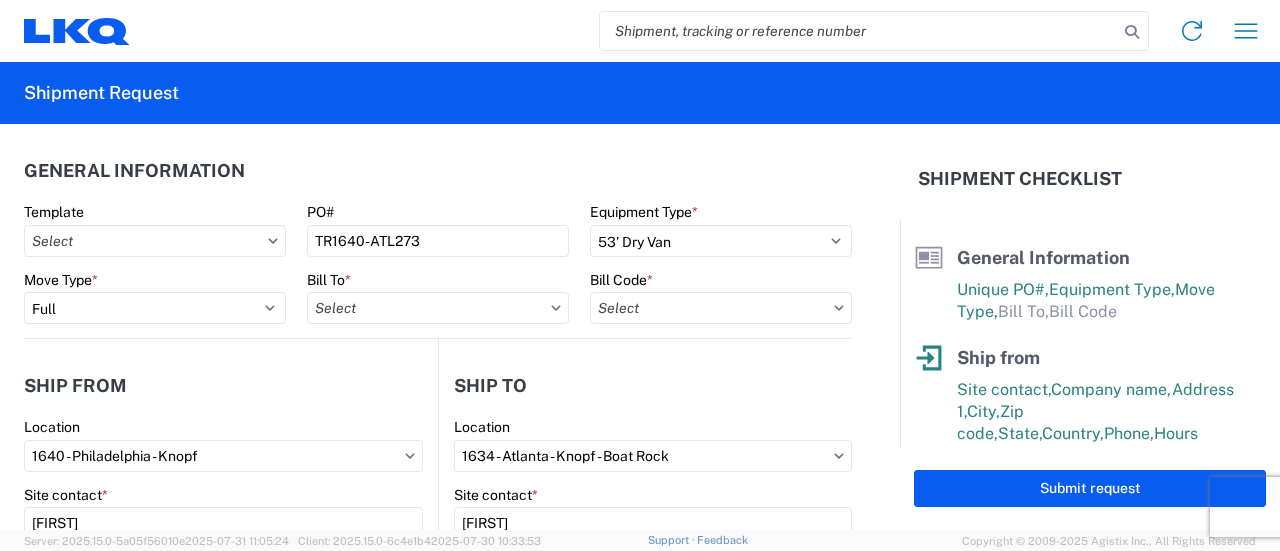 type on "1640 - Philadelphia - Knopf" 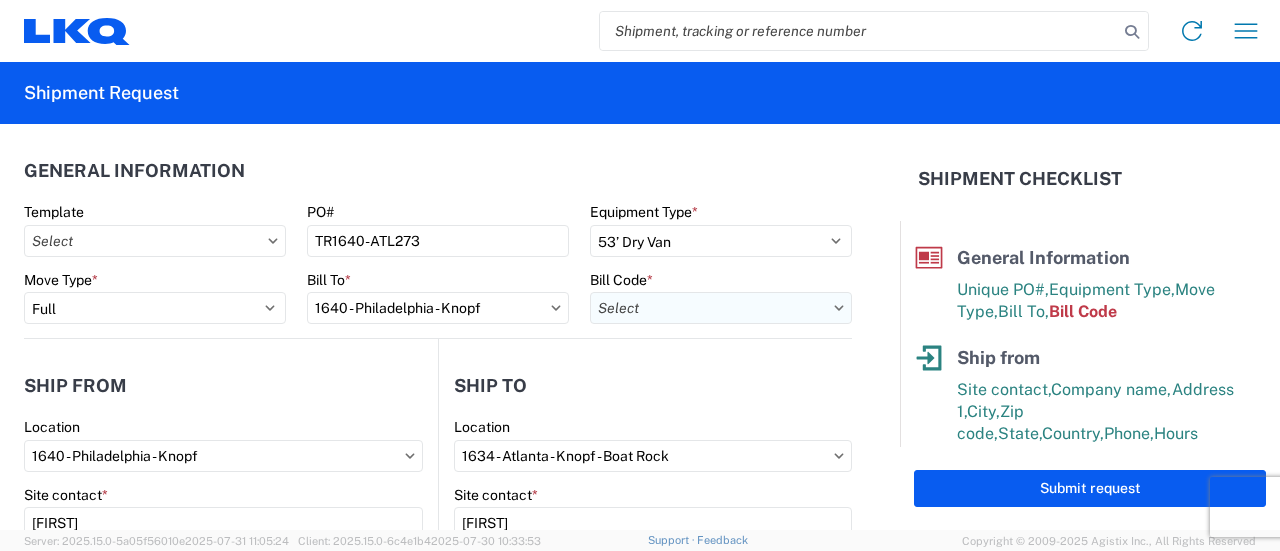 click on "Bill Code  *" at bounding box center [721, 308] 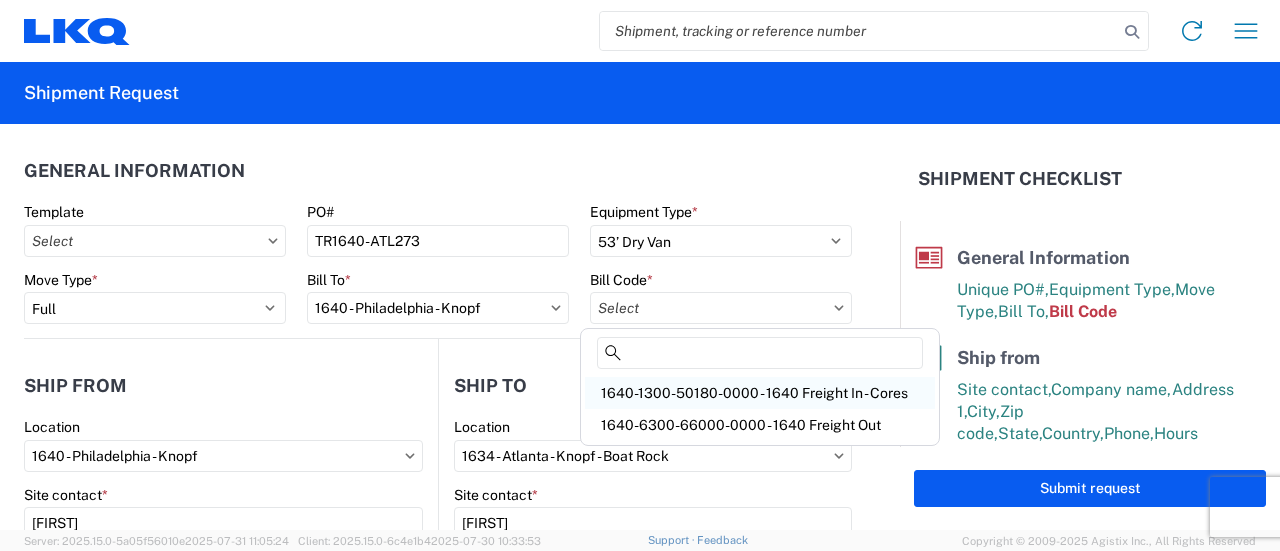 click on "1640-1300-50180-0000 - 1640 Freight In - Cores" 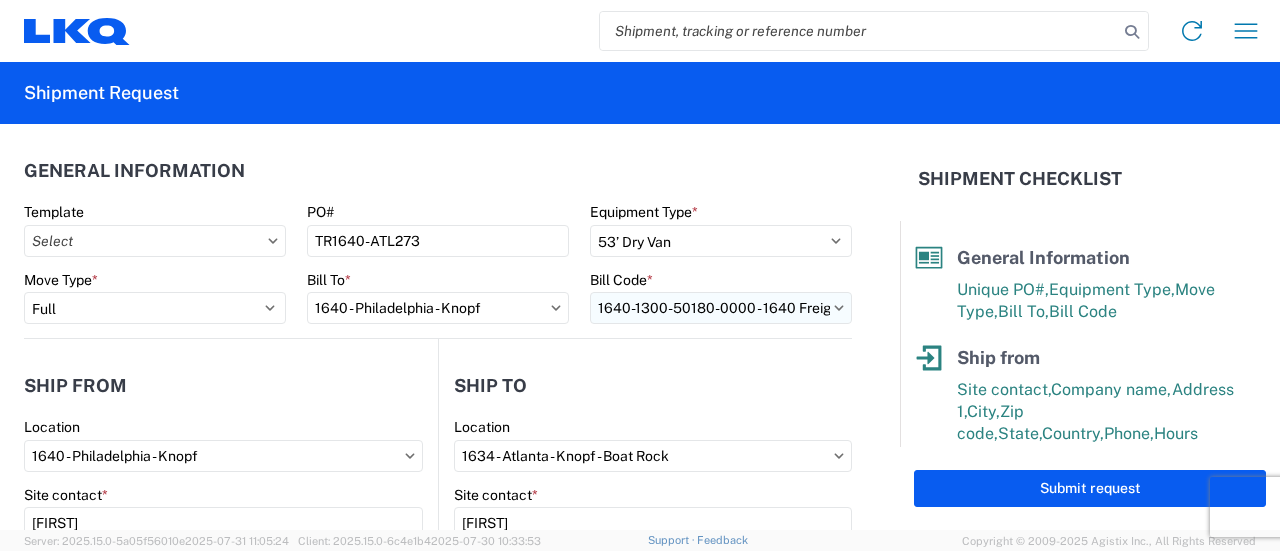 click on "1640-1300-50180-0000 - 1640 Freight In - Cores" at bounding box center (721, 308) 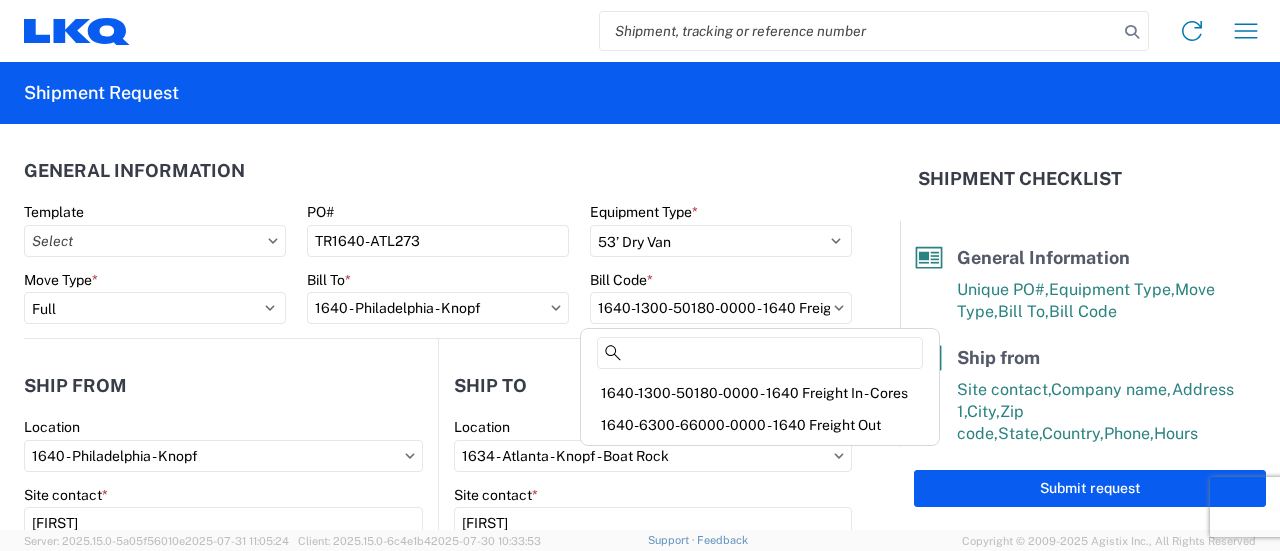 click on "1640-6300-66000-0000 - 1640 Freight Out" 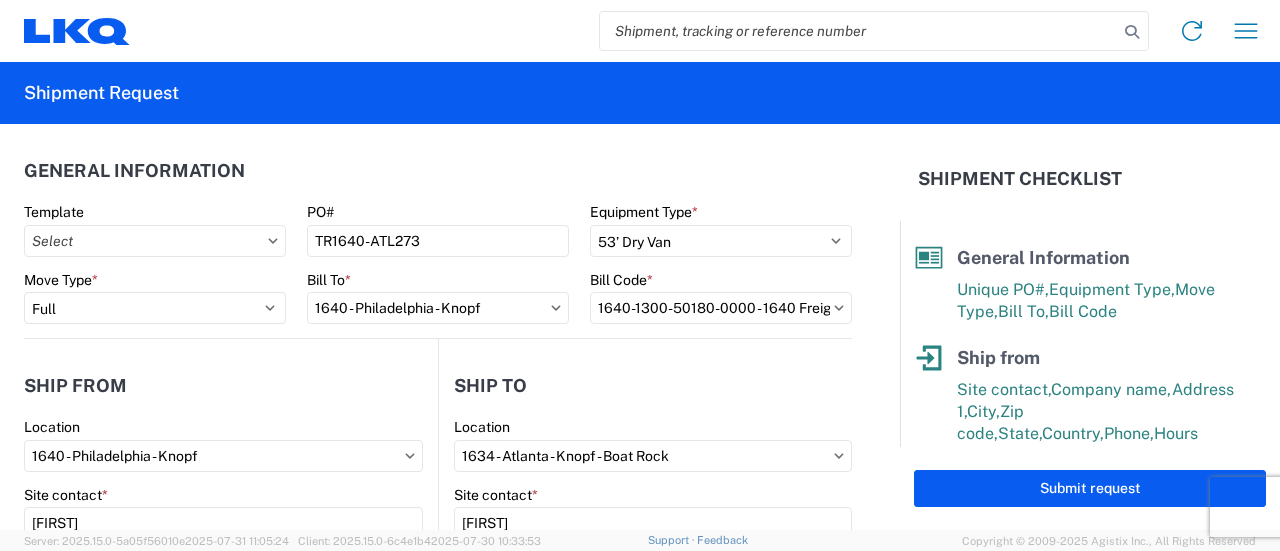 type on "1640-6300-66000-0000 - 1640 Freight Out" 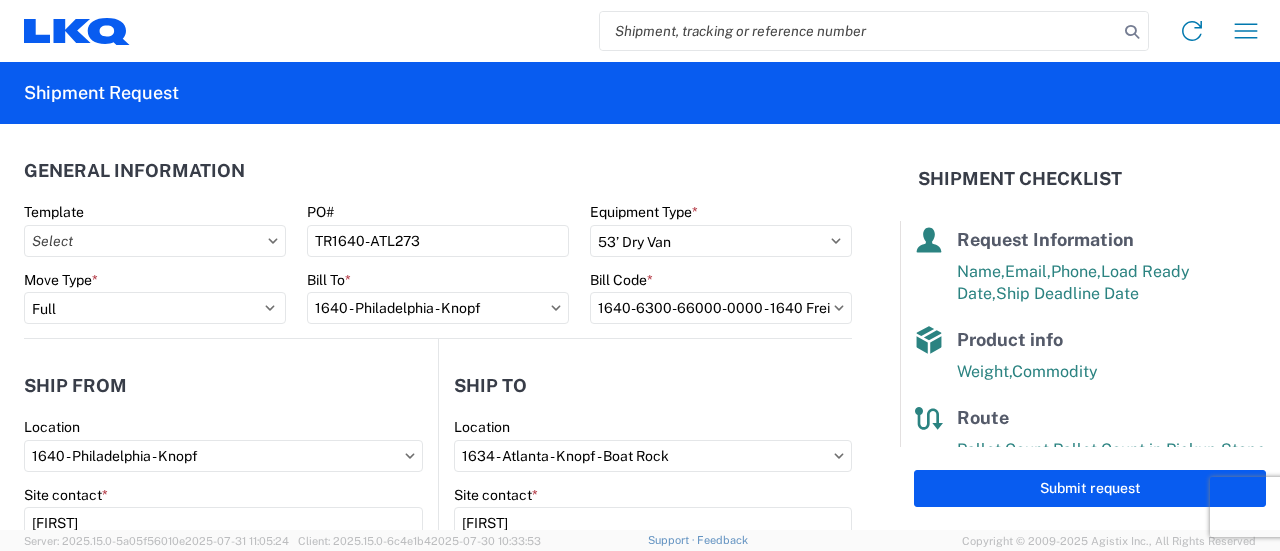 scroll, scrollTop: 418, scrollLeft: 0, axis: vertical 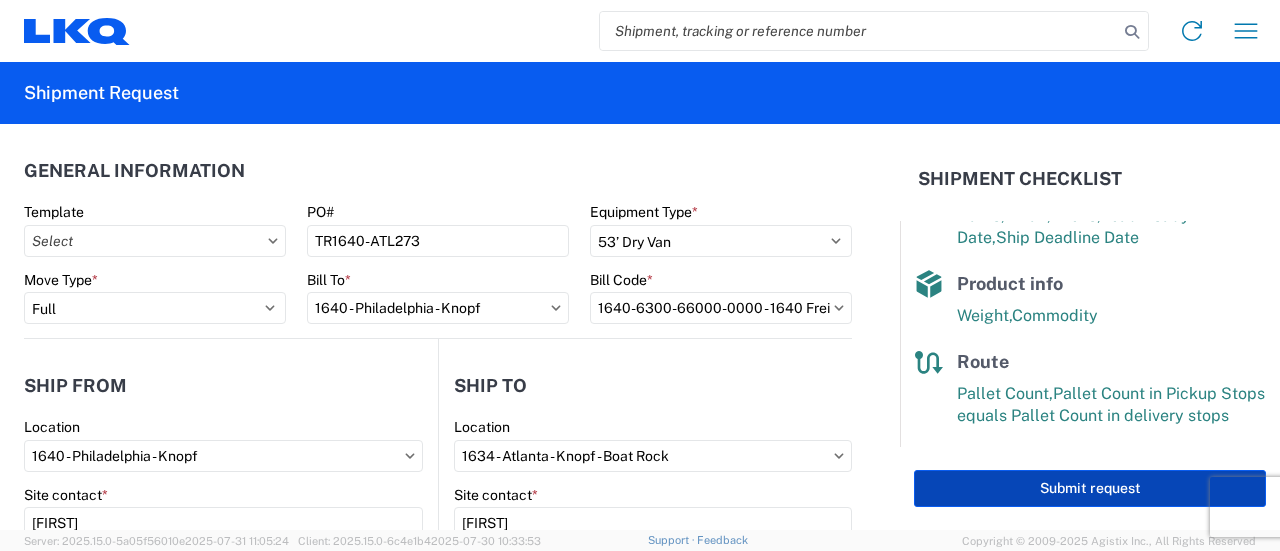 click on "Submit request" 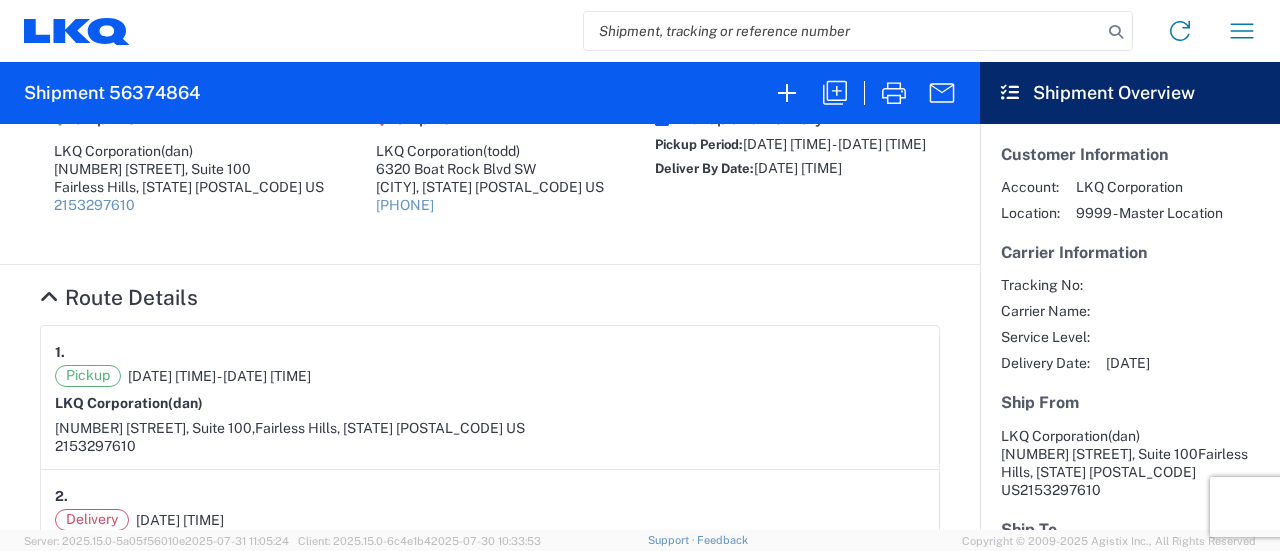 scroll, scrollTop: 0, scrollLeft: 0, axis: both 